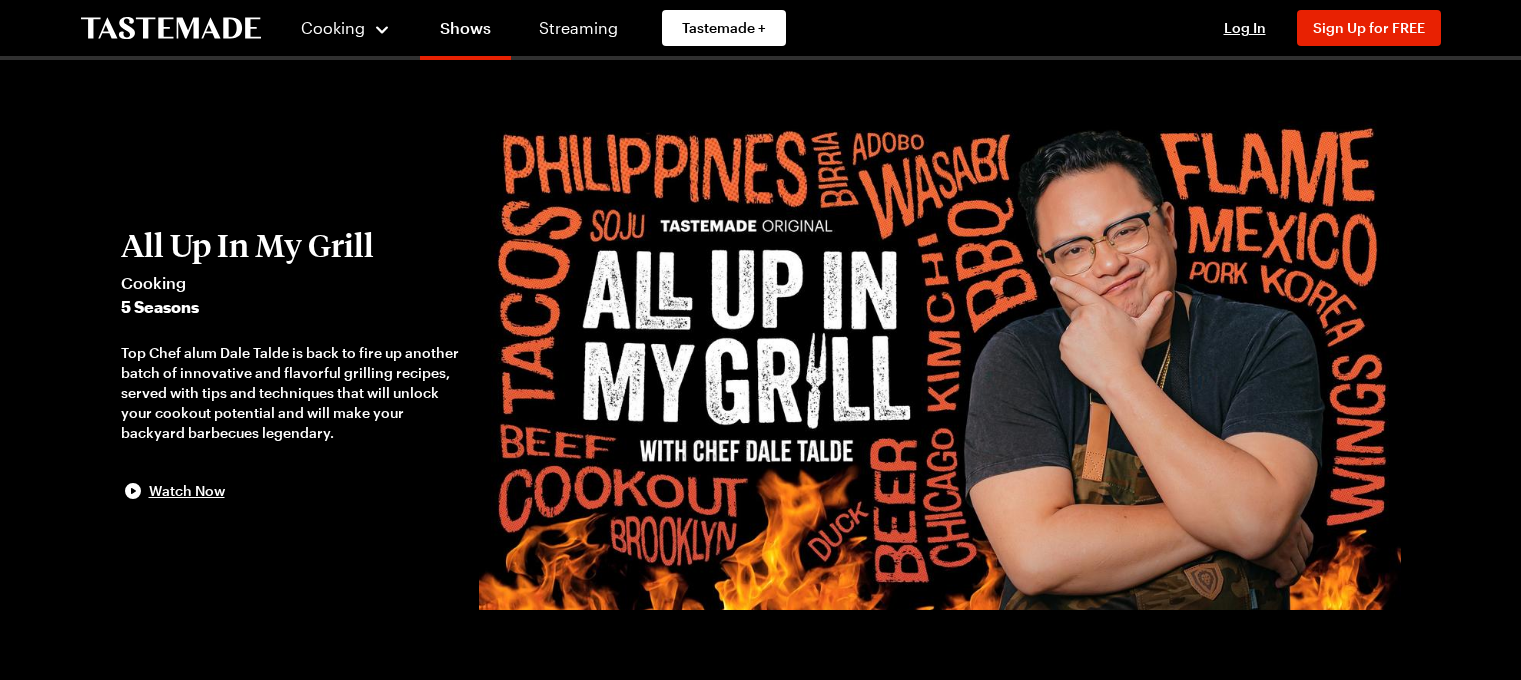 scroll, scrollTop: 0, scrollLeft: 0, axis: both 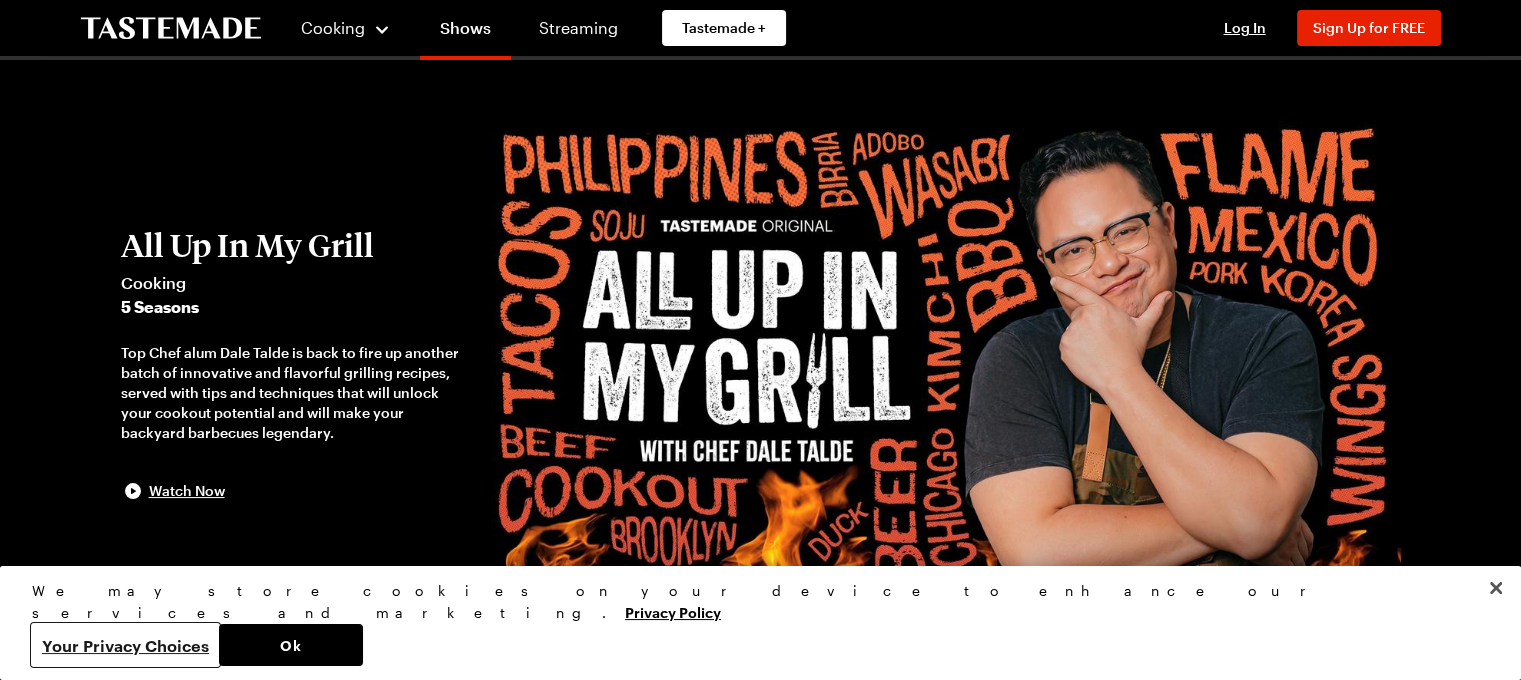 click on "Your Privacy Choices" at bounding box center [125, 645] 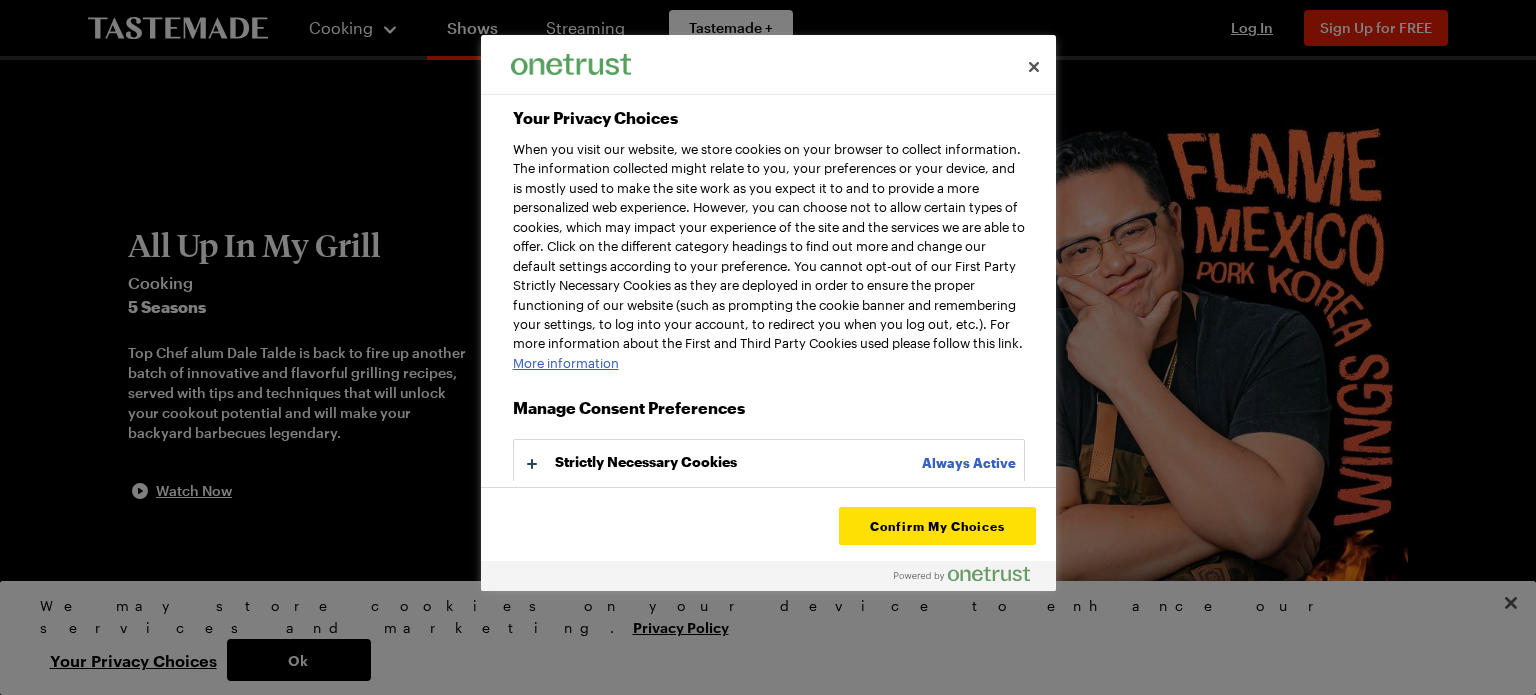 drag, startPoint x: 1042, startPoint y: 277, endPoint x: 1048, endPoint y: 399, distance: 122.14745 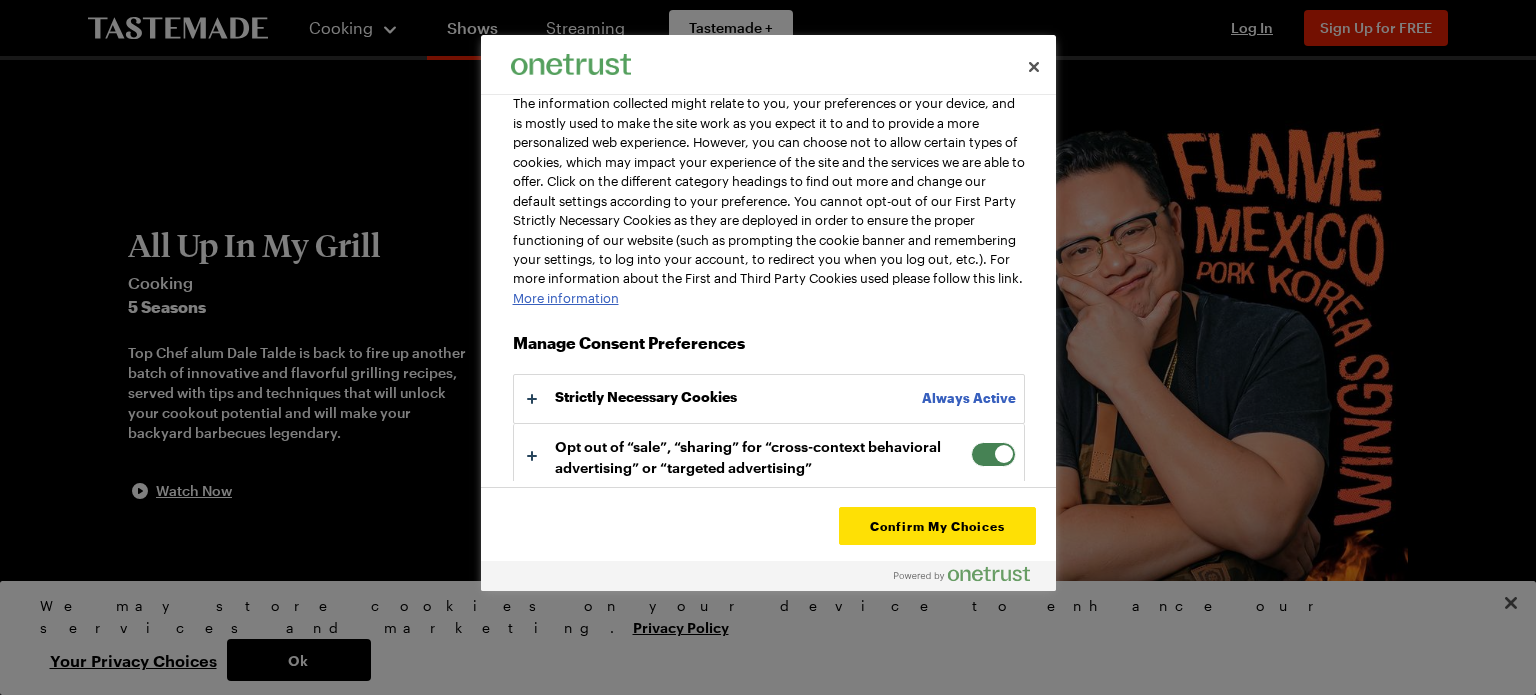 scroll, scrollTop: 92, scrollLeft: 0, axis: vertical 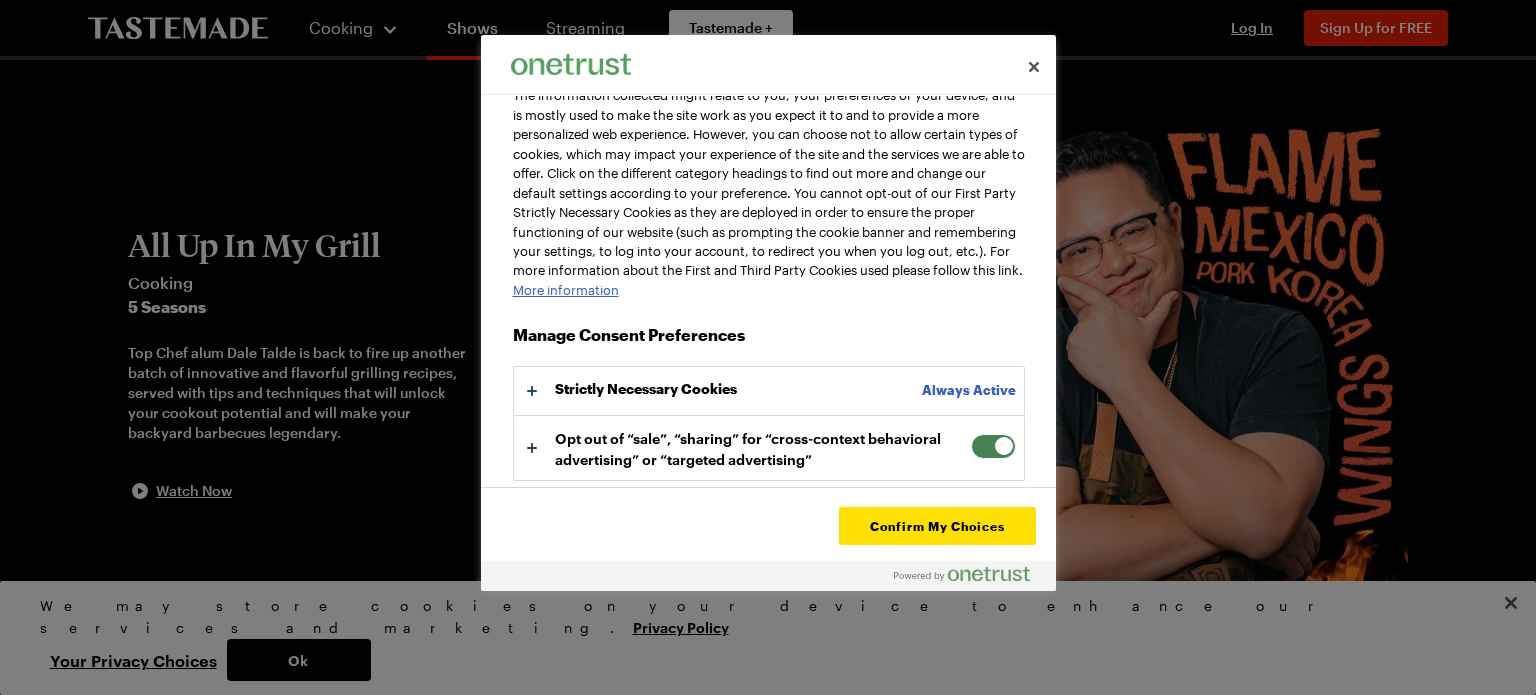 click at bounding box center (993, 446) 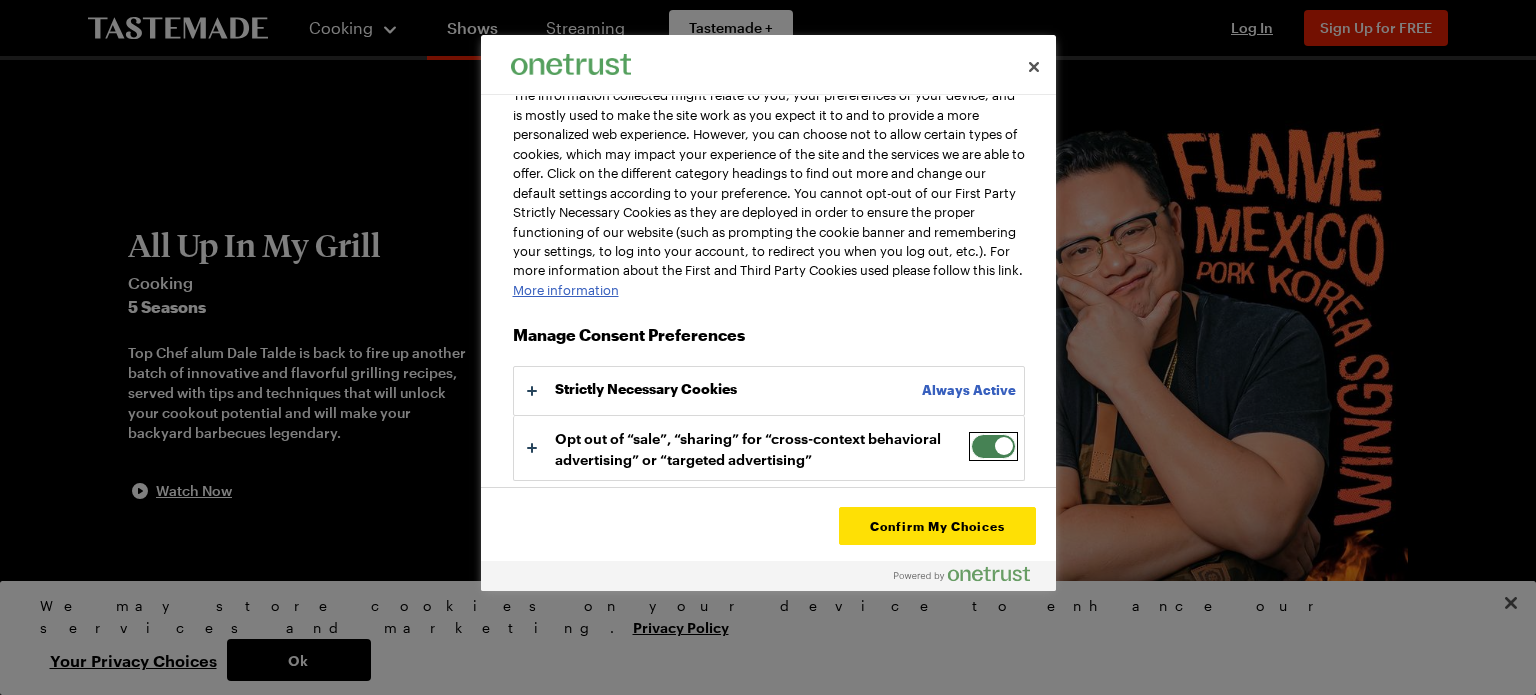 click on "Opt out of “sale”, “sharing” for “cross-context behavioral advertising” or “targeted advertising”" at bounding box center (971, 434) 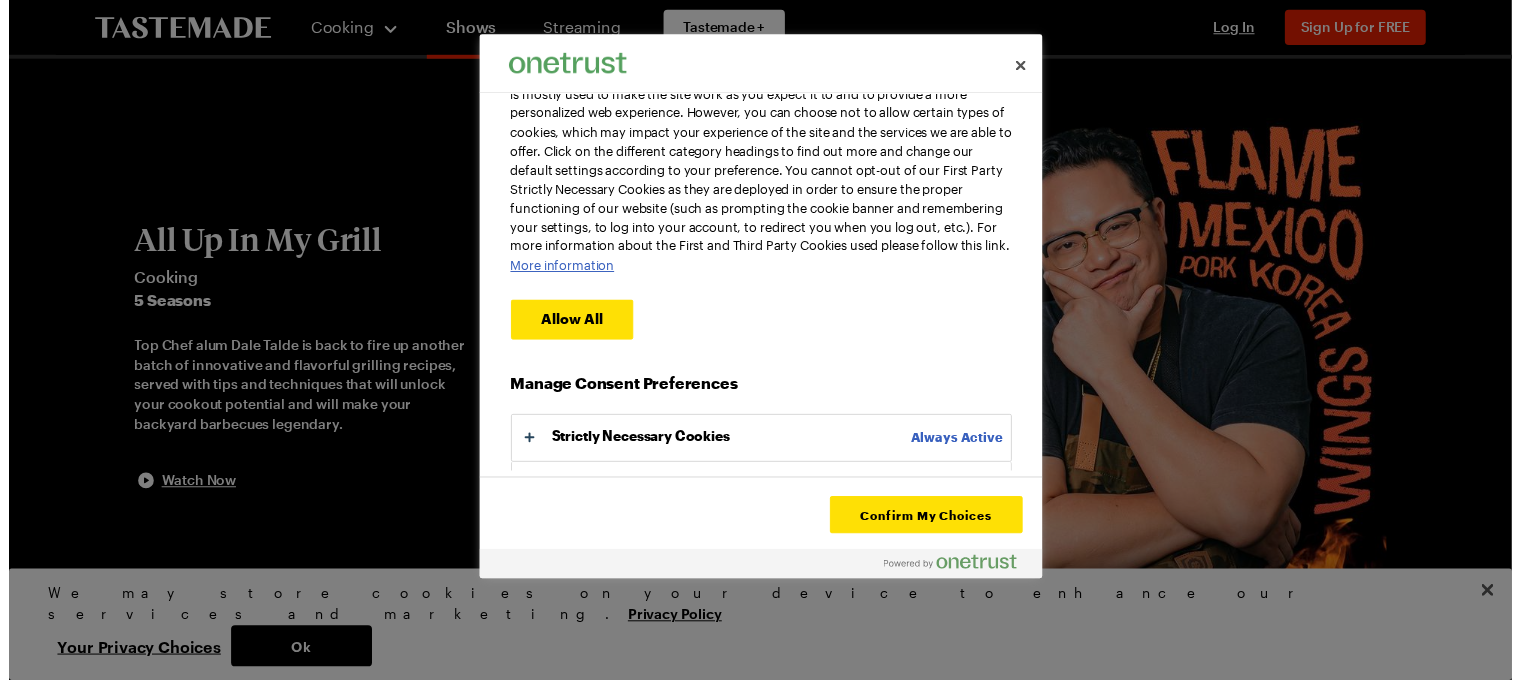 scroll, scrollTop: 167, scrollLeft: 0, axis: vertical 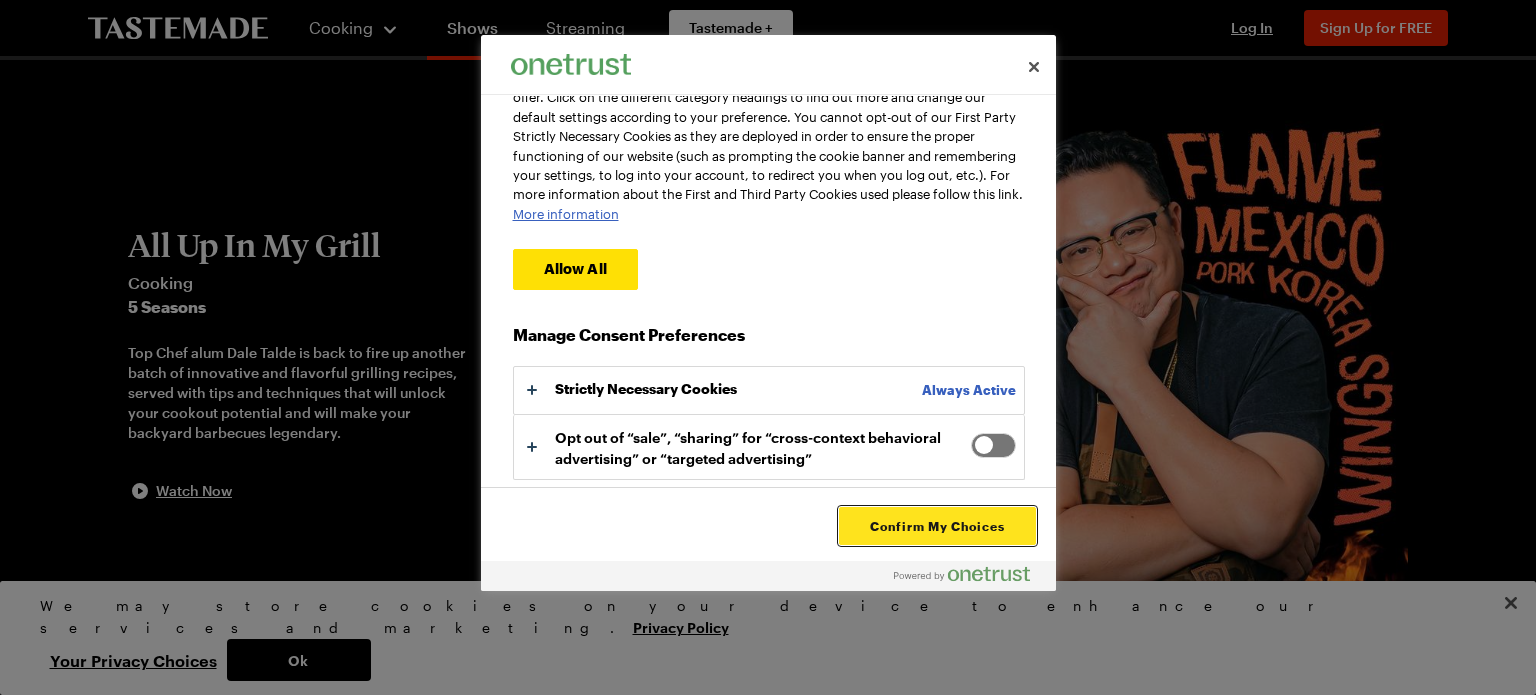 click on "Confirm My Choices" at bounding box center [937, 526] 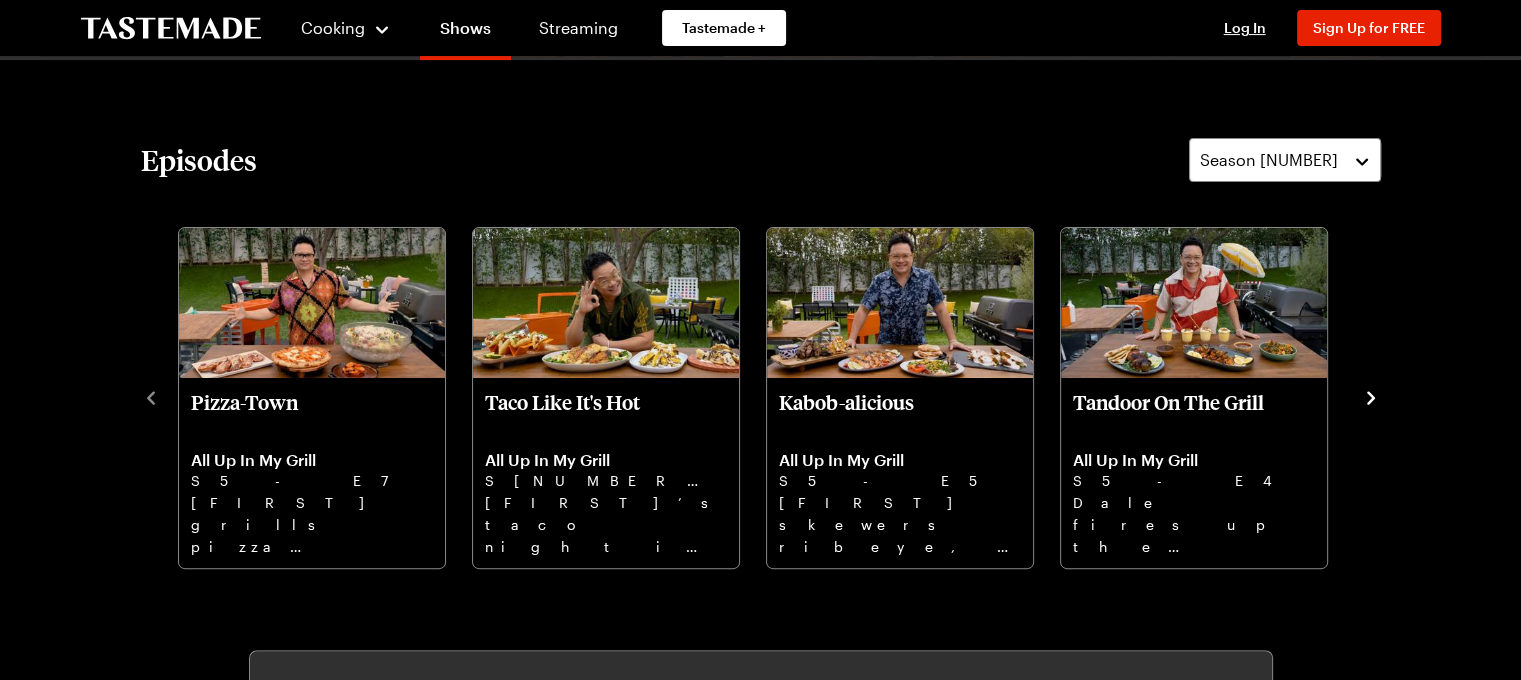 scroll, scrollTop: 561, scrollLeft: 0, axis: vertical 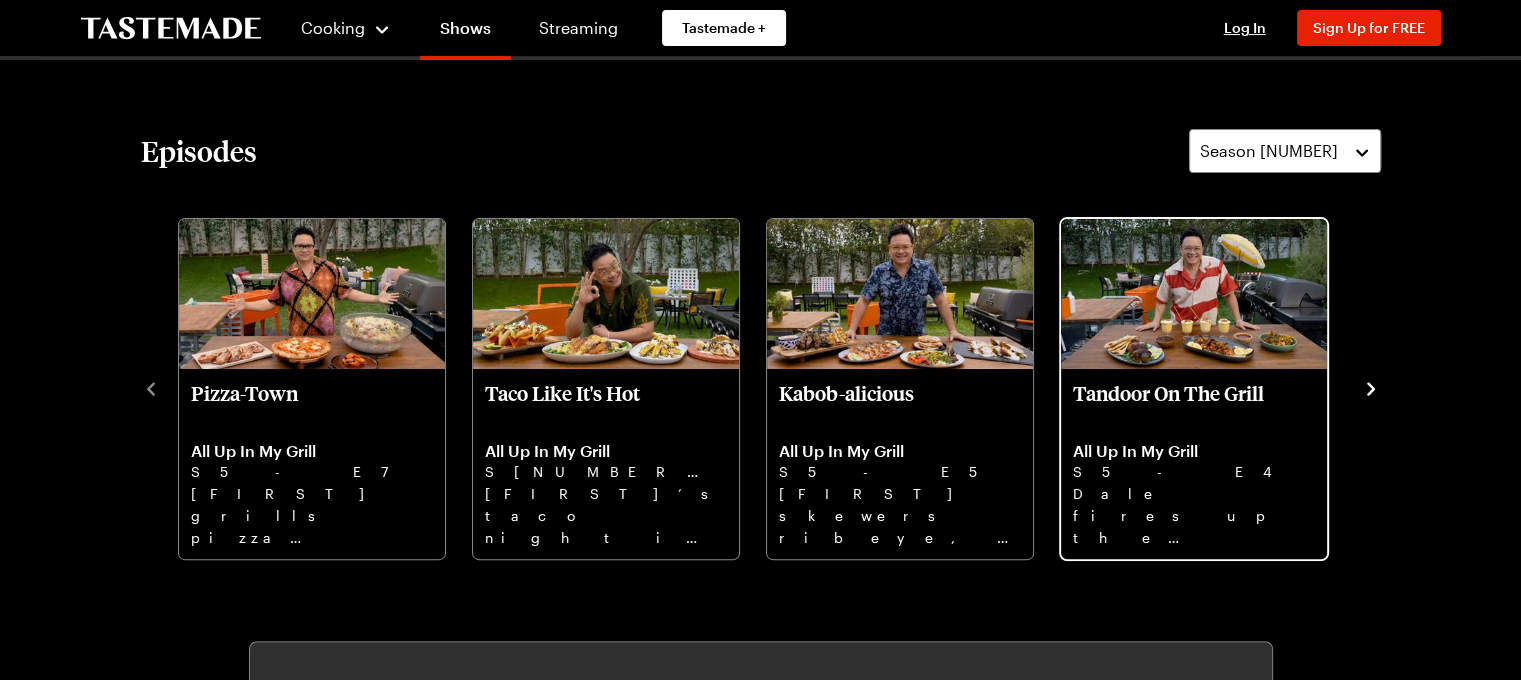 click on "Tandoor On The Grill All Up In My Grill S5 - E4 Dale fires up the tandoor - juicy chicken, crispy cauliflower, silky mango lassi dessert. Tandoori magic!" at bounding box center [1194, 464] 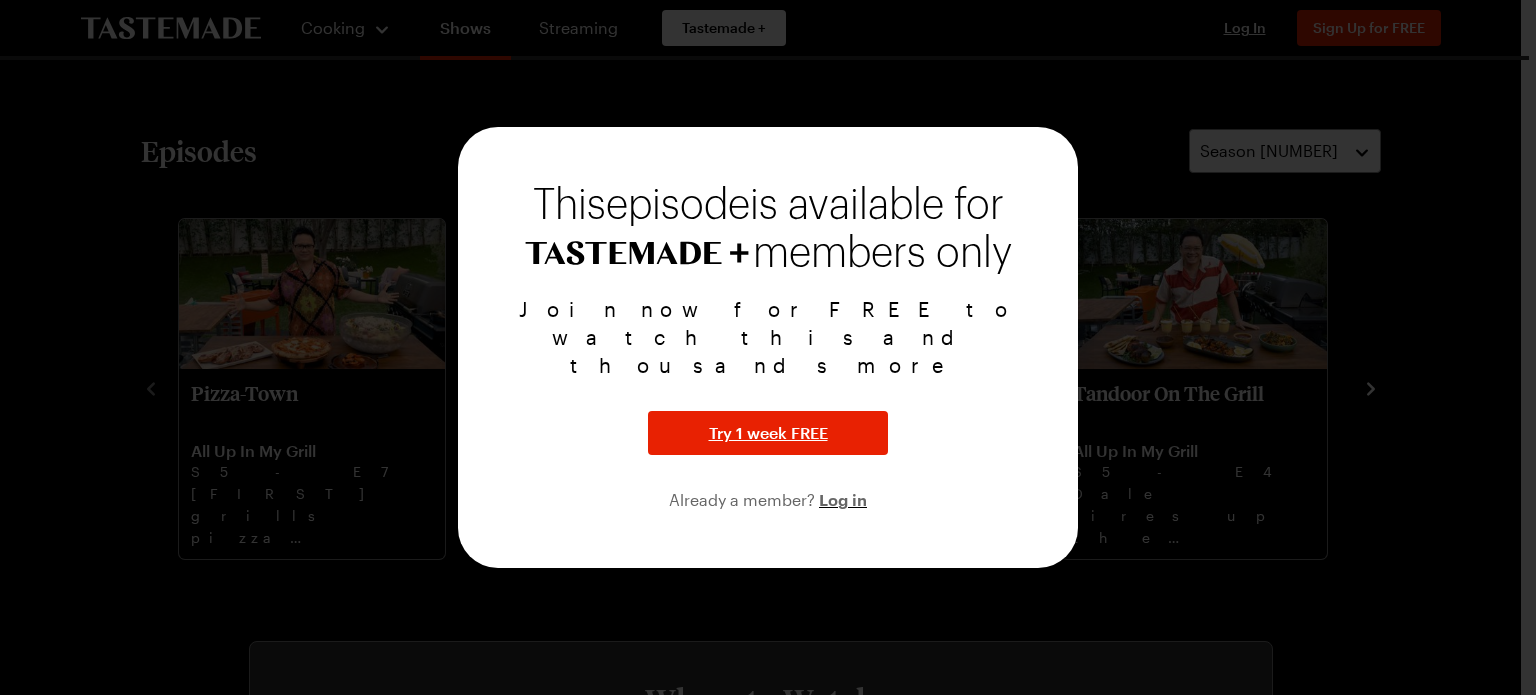 click at bounding box center (768, 347) 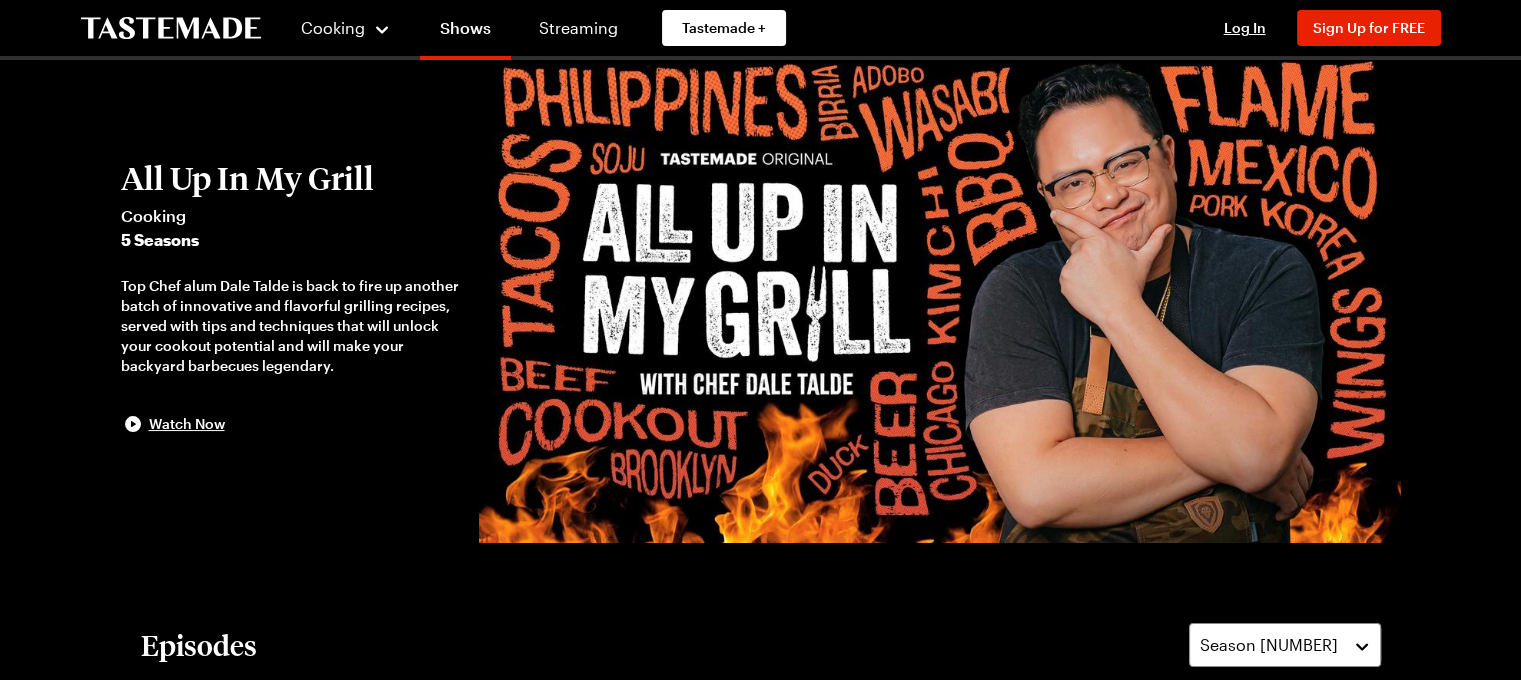 scroll, scrollTop: 0, scrollLeft: 0, axis: both 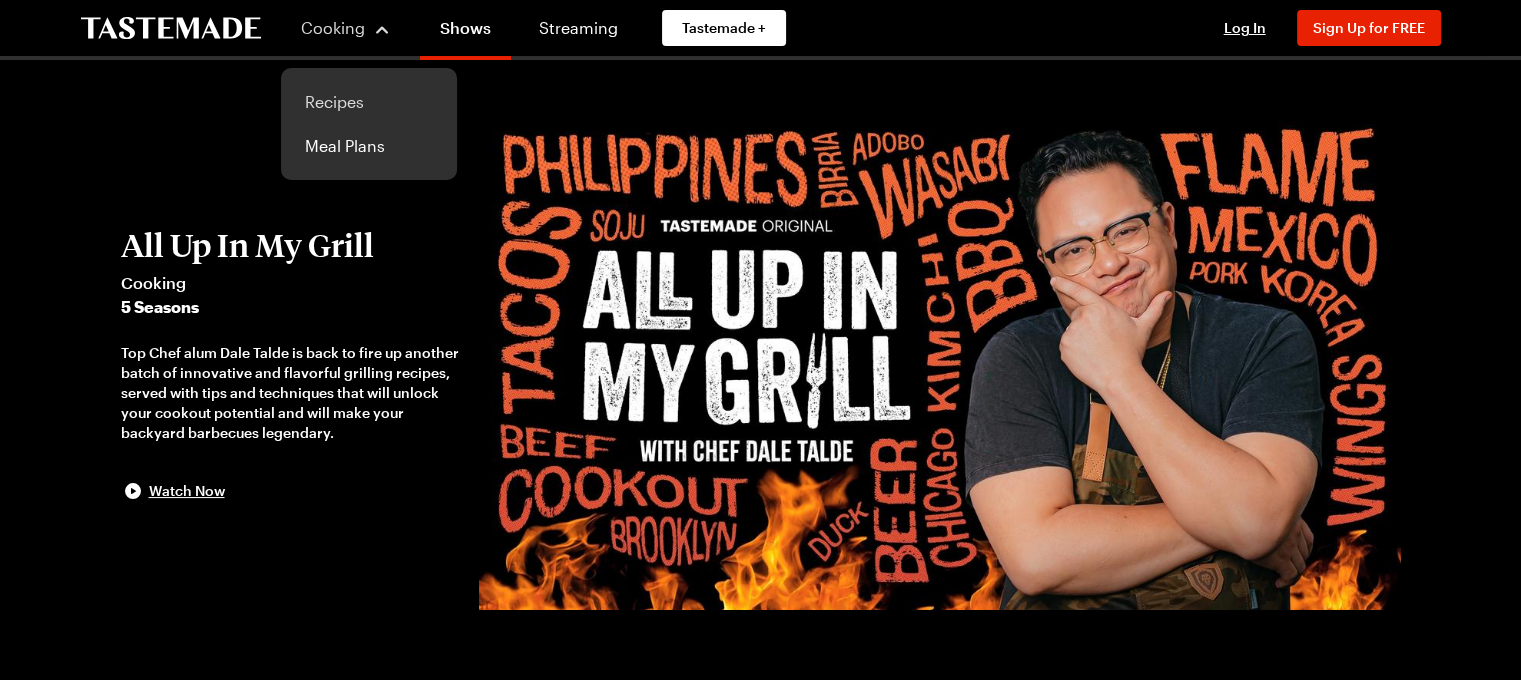click on "Recipes" at bounding box center [369, 102] 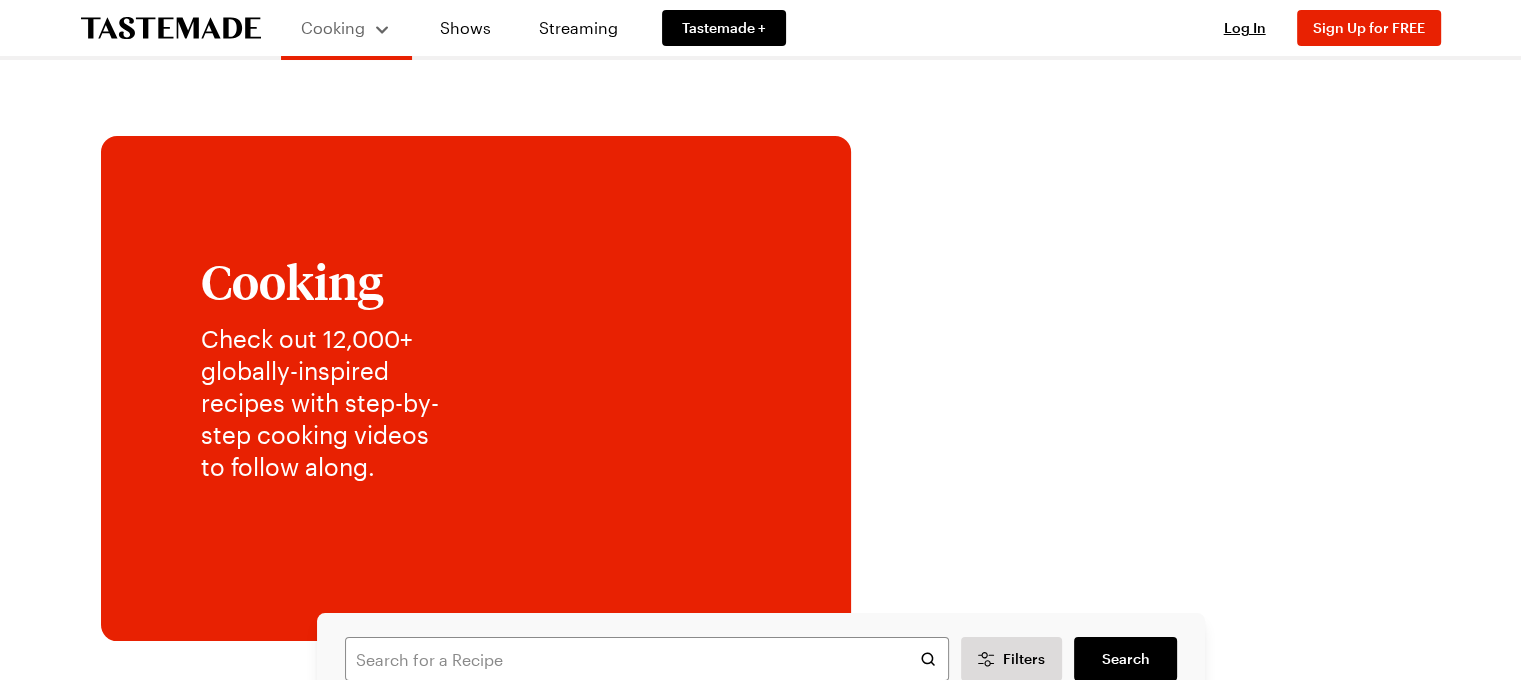 type 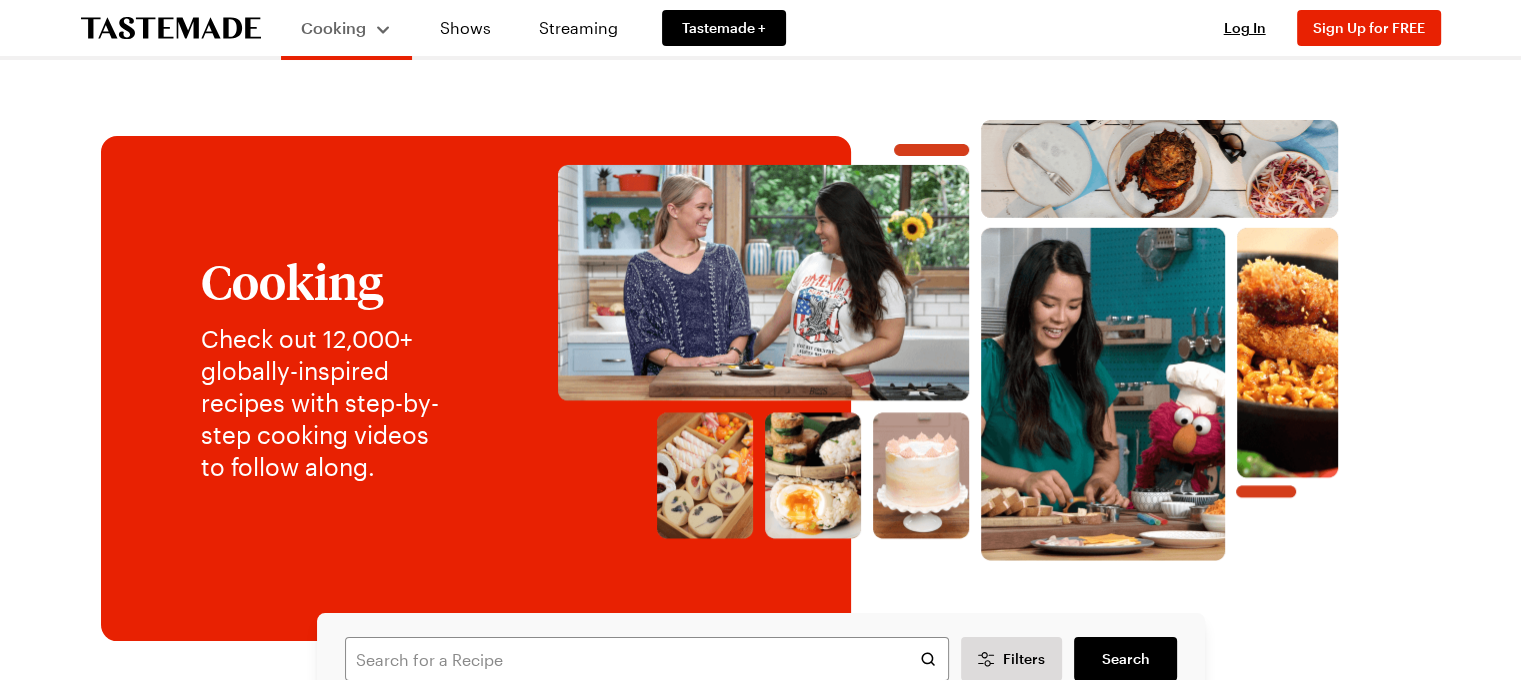 click at bounding box center (948, 340) 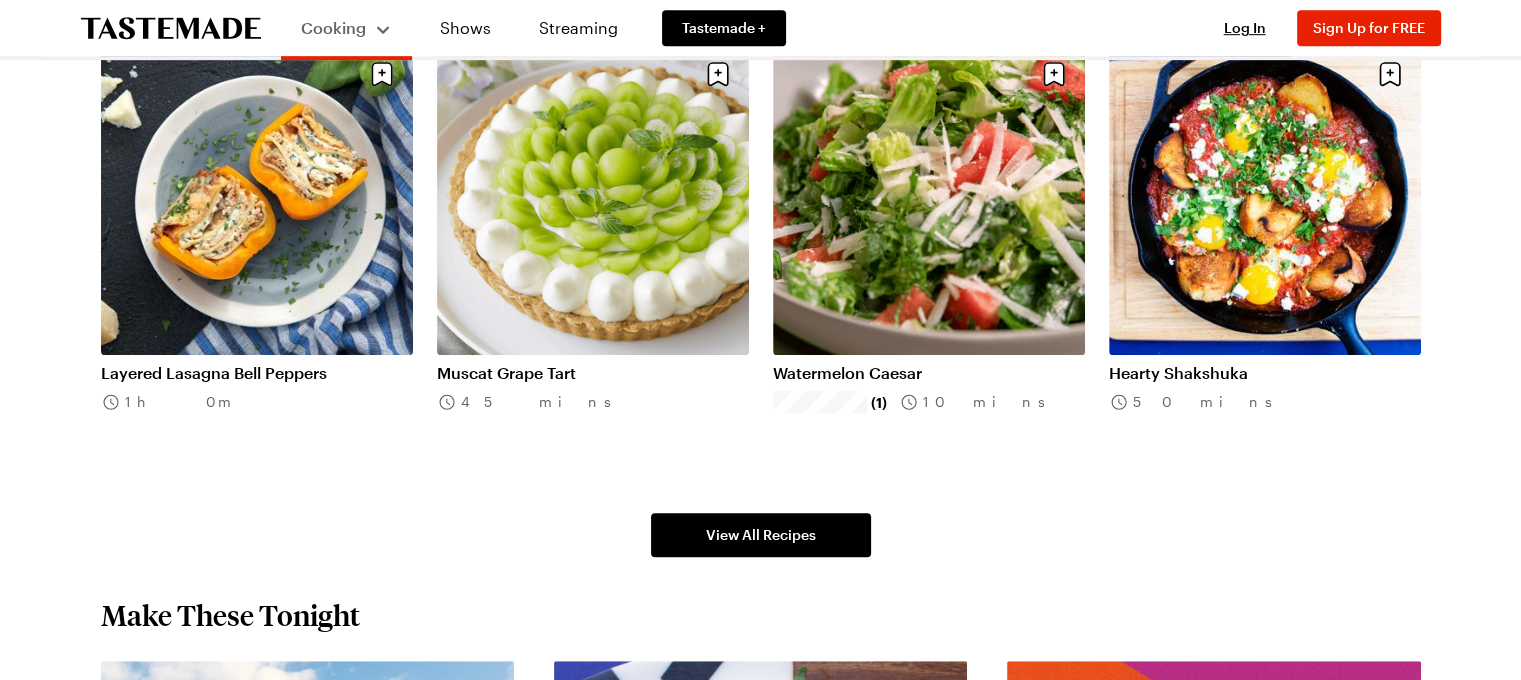 scroll, scrollTop: 1243, scrollLeft: 0, axis: vertical 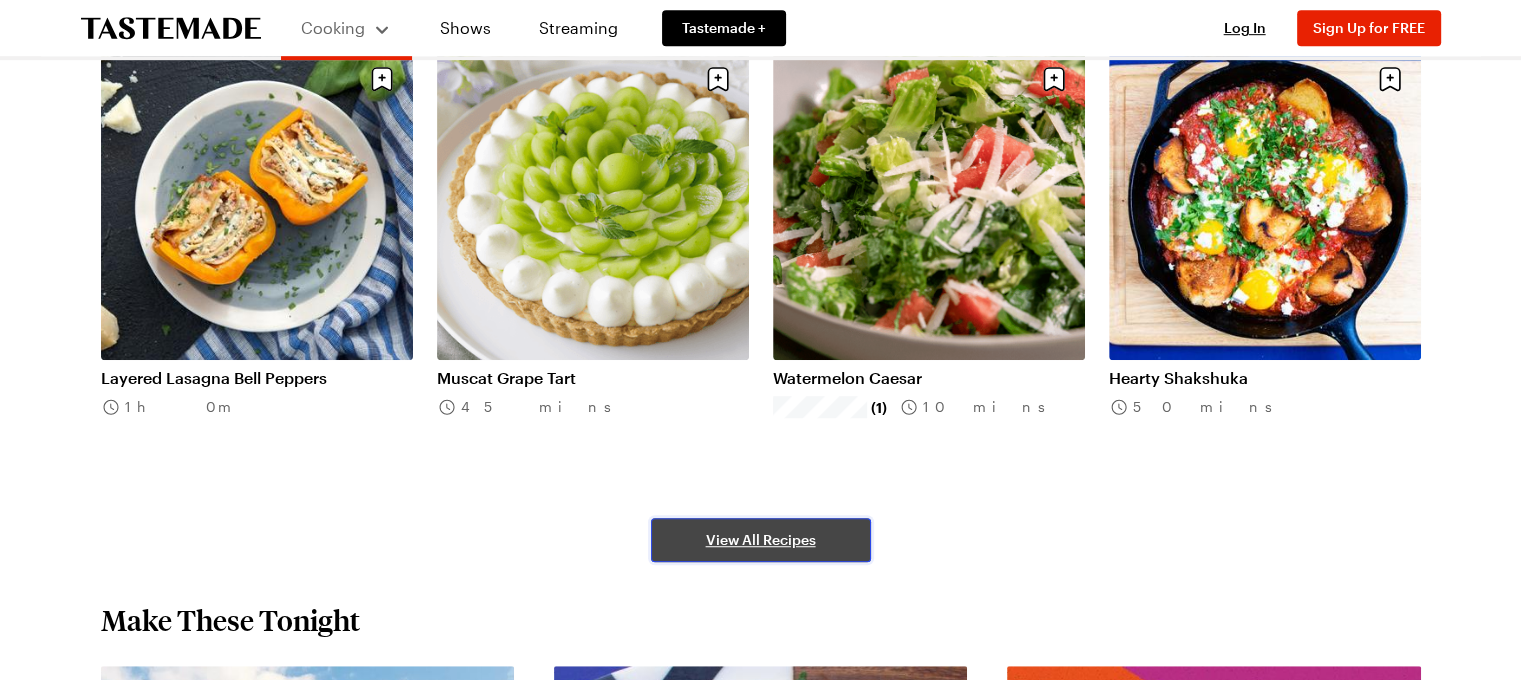 click on "View All Recipes" at bounding box center (761, 540) 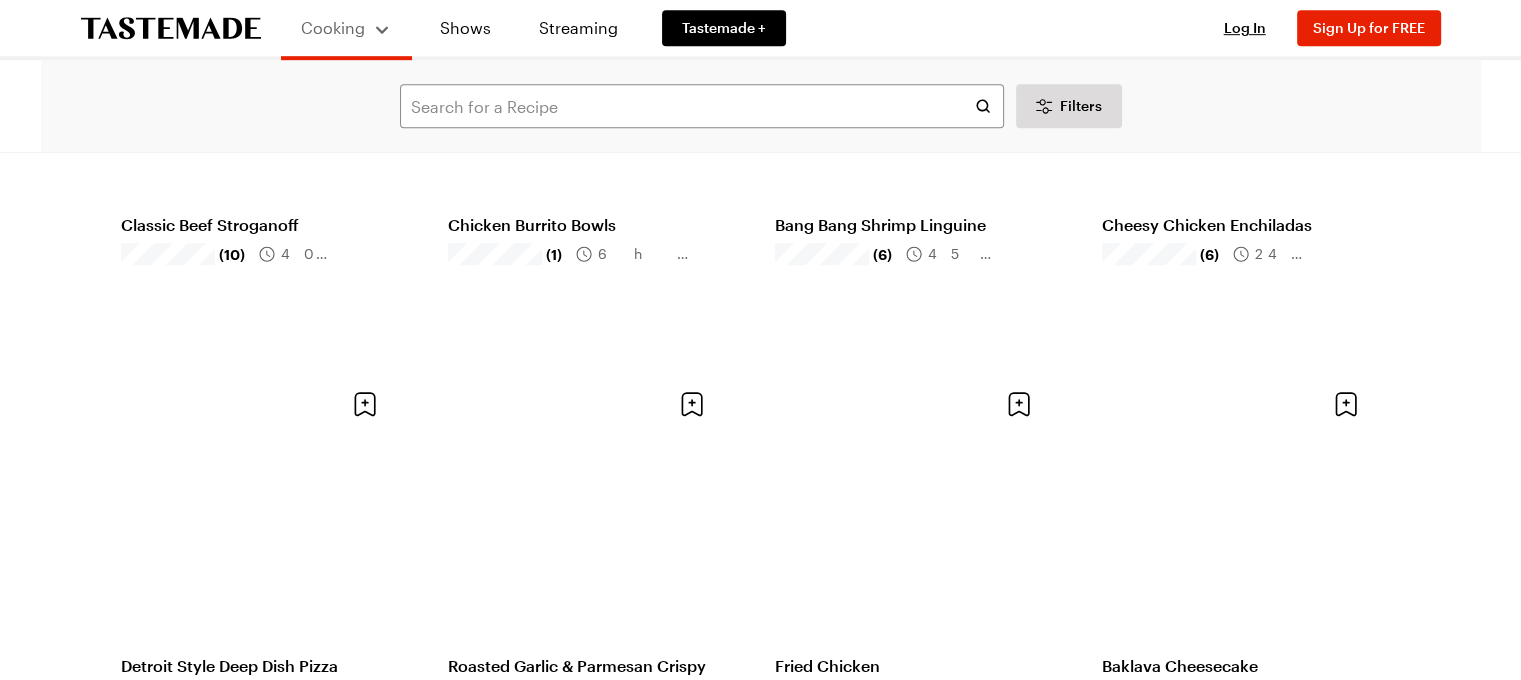 scroll, scrollTop: 0, scrollLeft: 0, axis: both 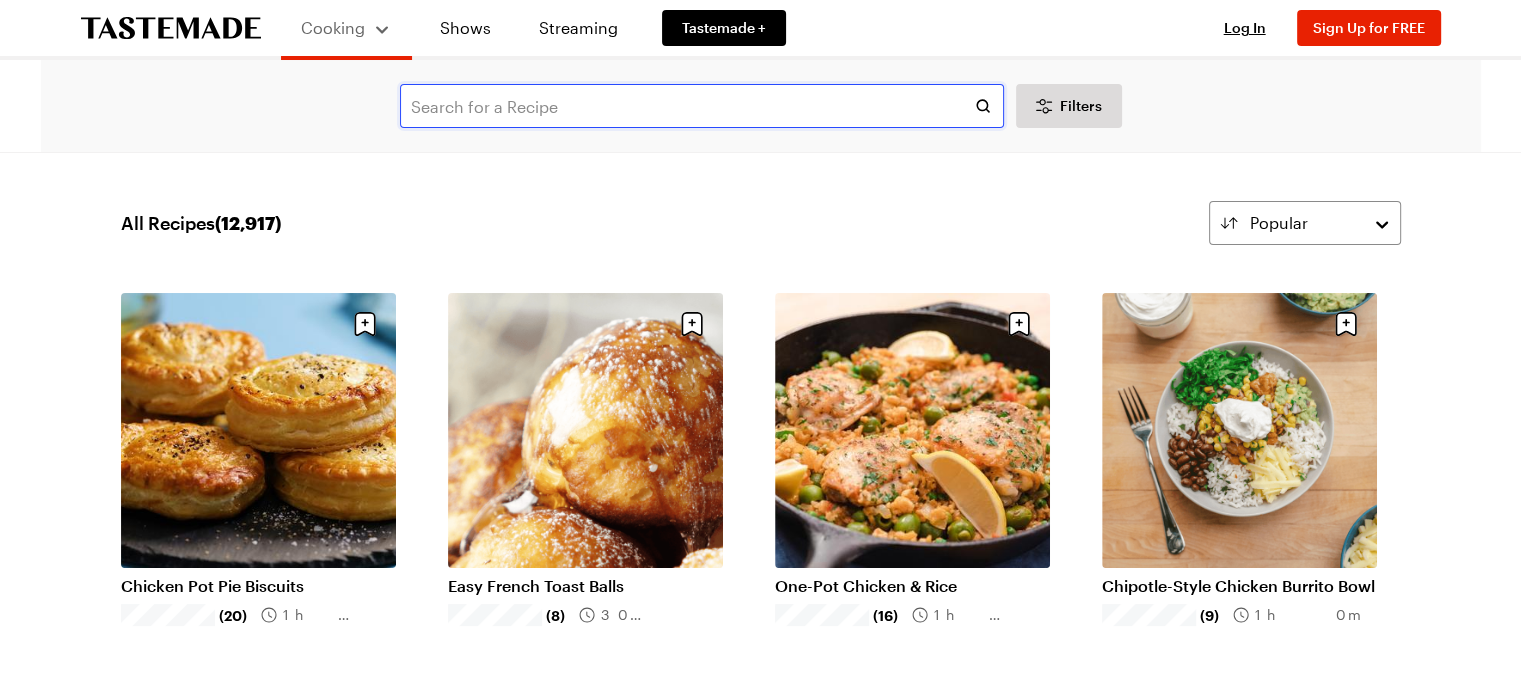 click at bounding box center [702, 106] 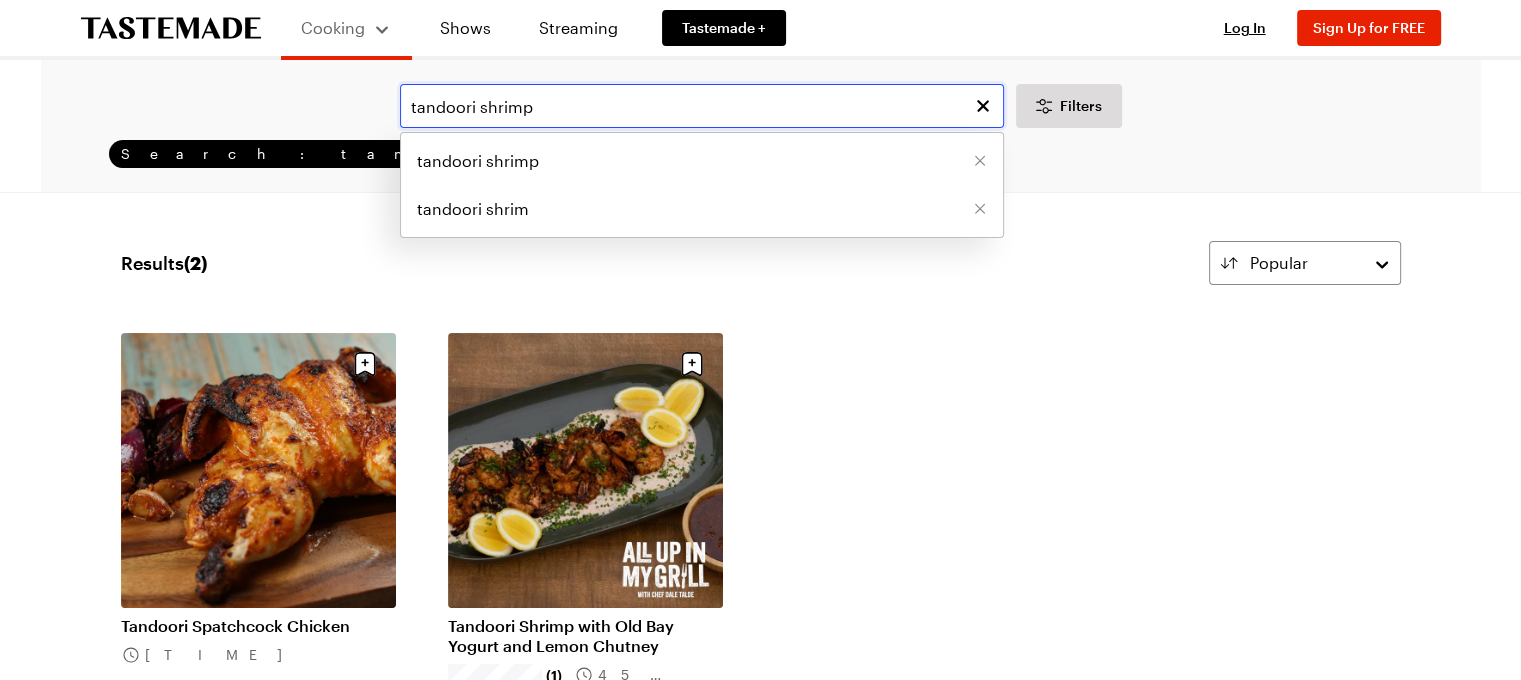 type on "tandoori shrimp" 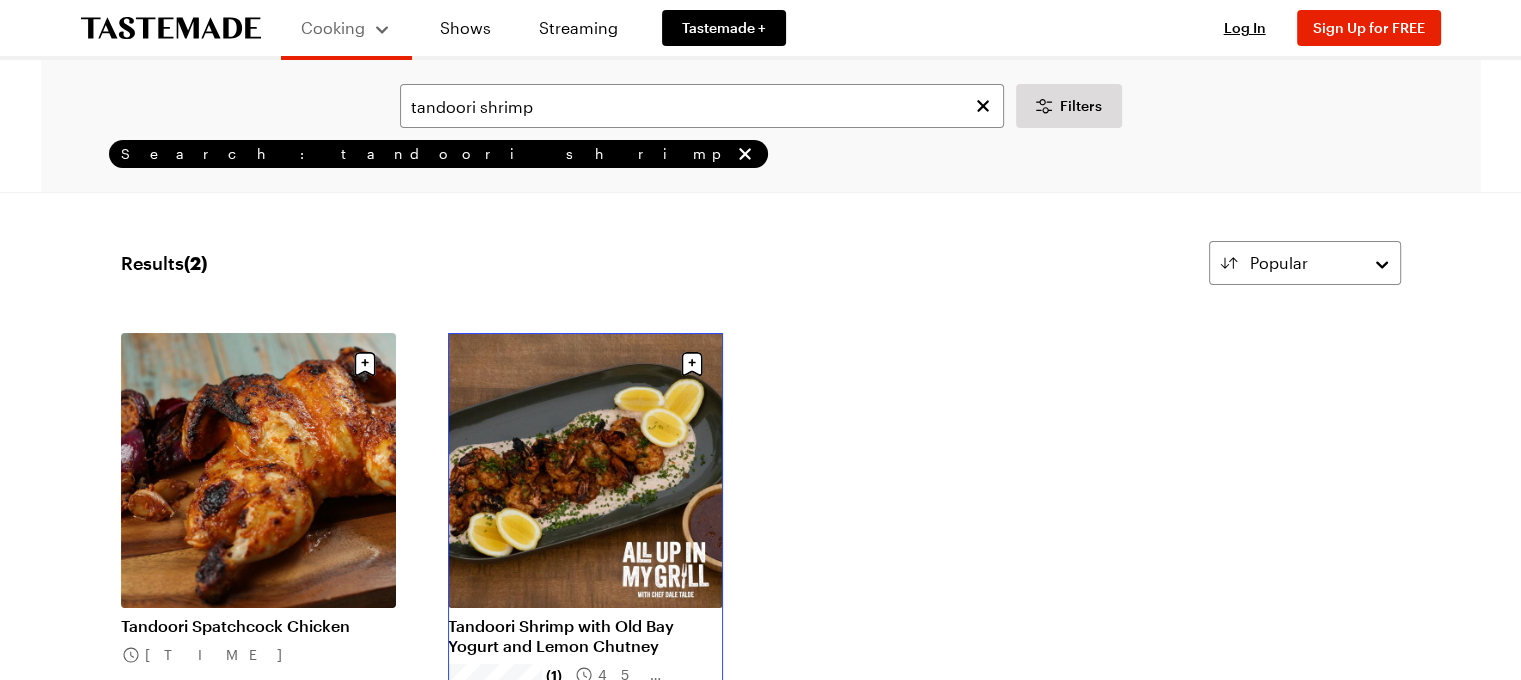 click on "Tandoori Shrimp with Old Bay Yogurt and Lemon Chutney" at bounding box center [585, 636] 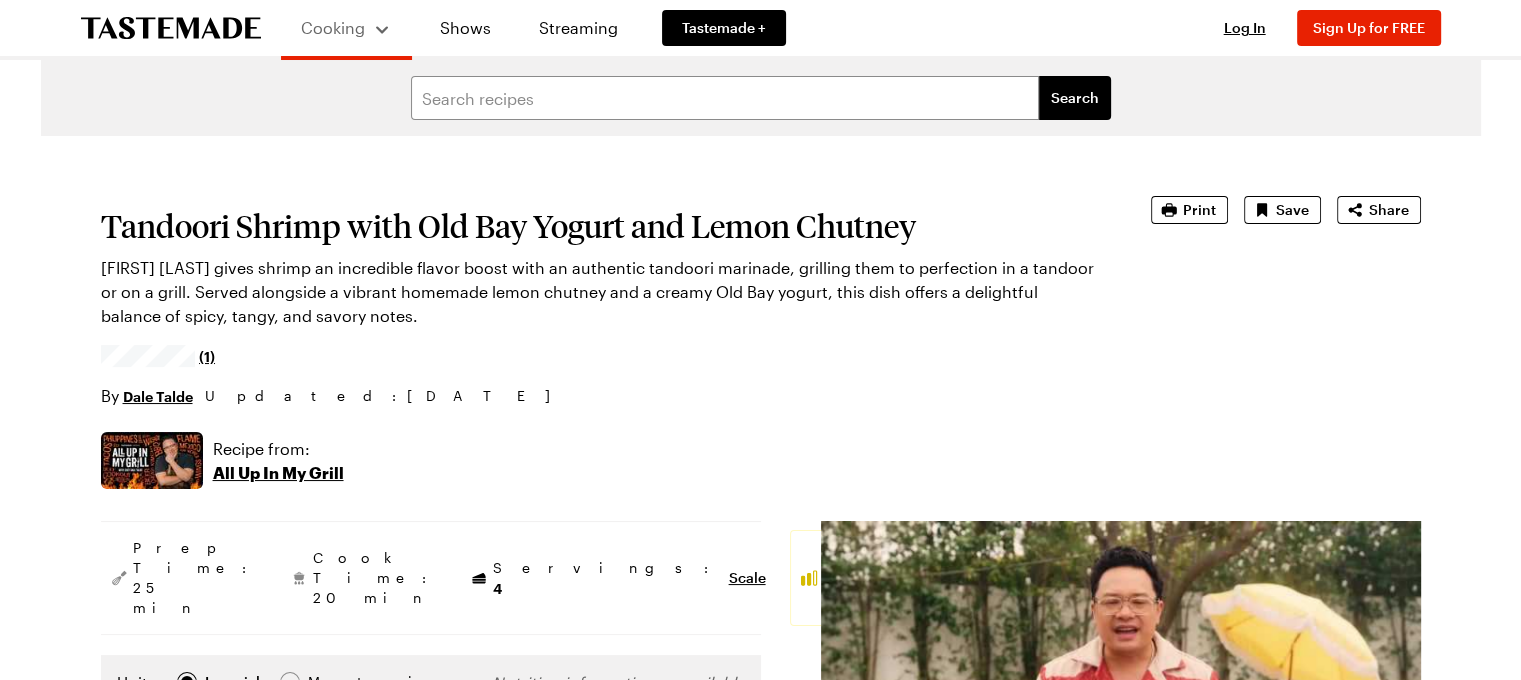 click on "Recipe from: All Up In My Grill" at bounding box center (761, 460) 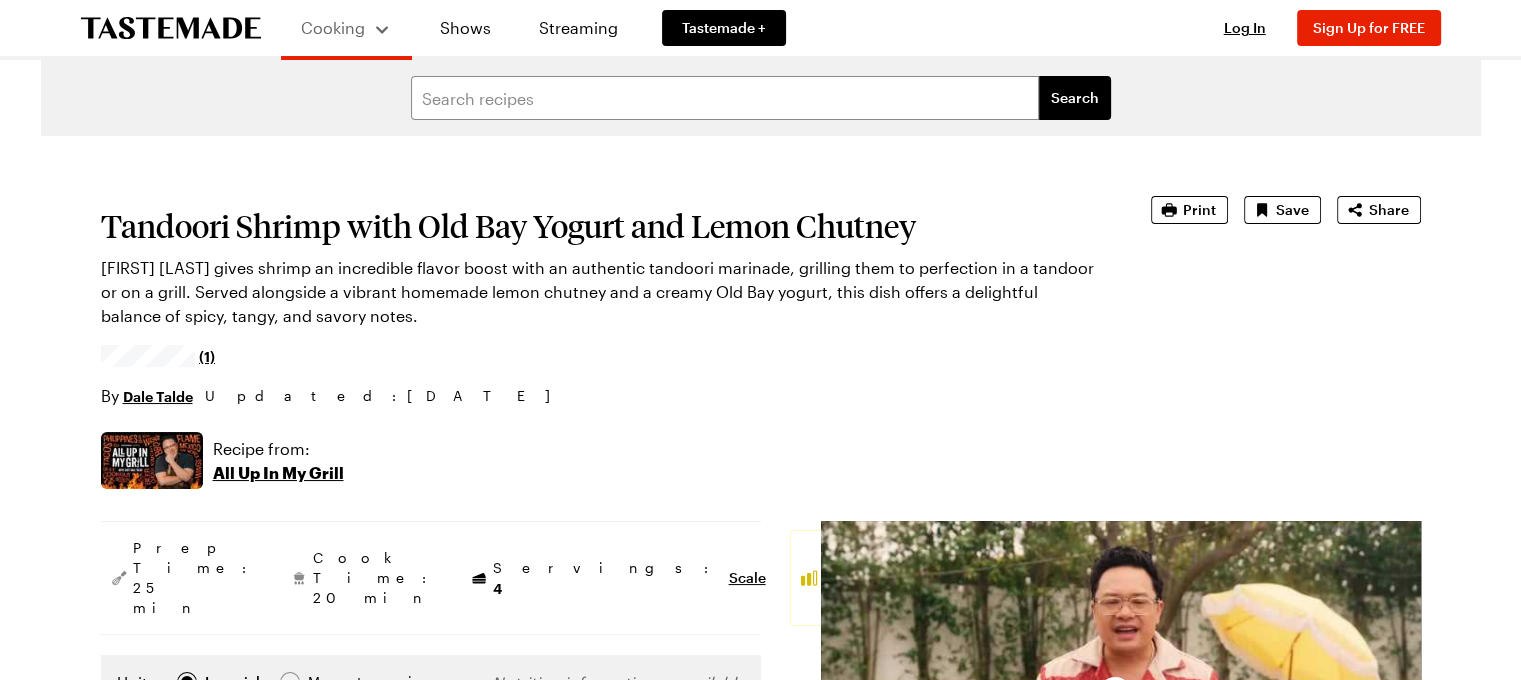scroll, scrollTop: 0, scrollLeft: 0, axis: both 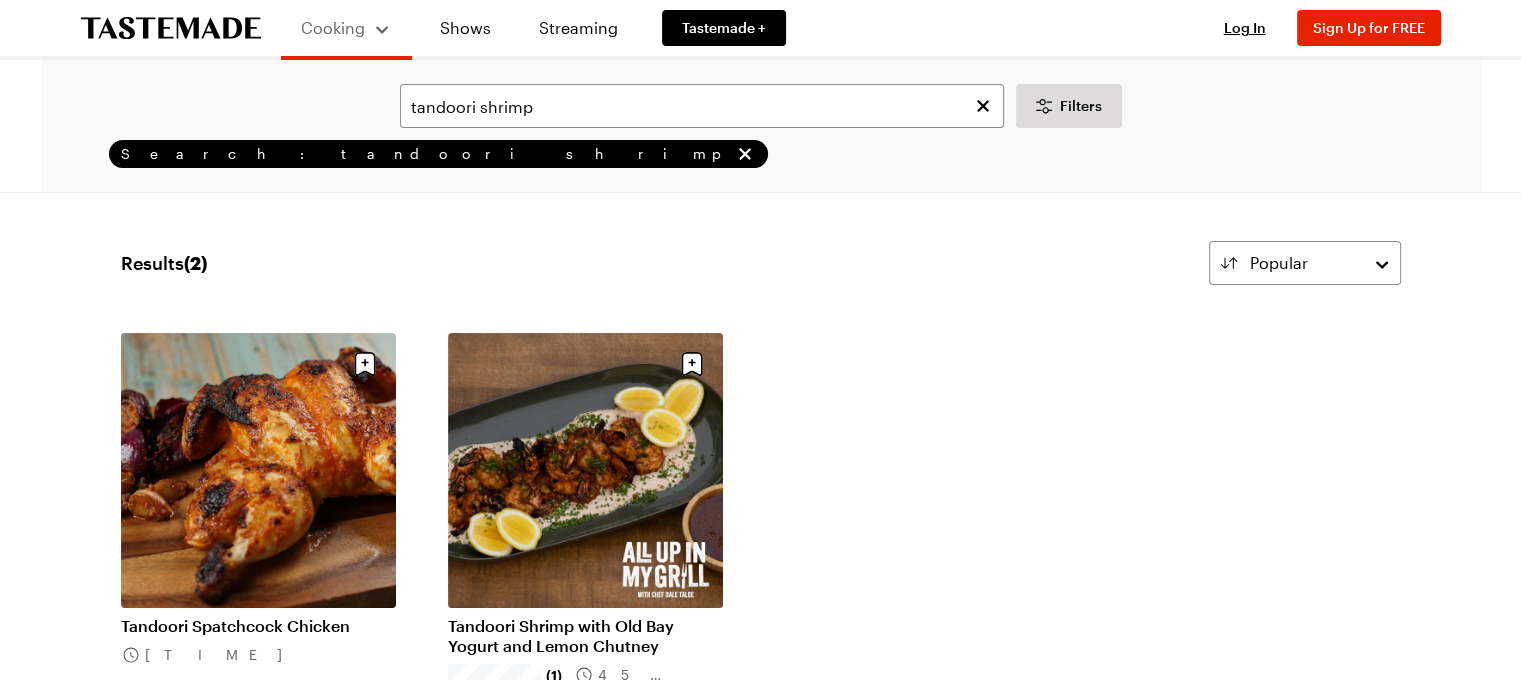 click on "Tandoori Spatchcock Chicken 8h 45m Tandoori Shrimp with Old Bay Yogurt and Lemon Chutney (1) 45 mins" at bounding box center (761, 537) 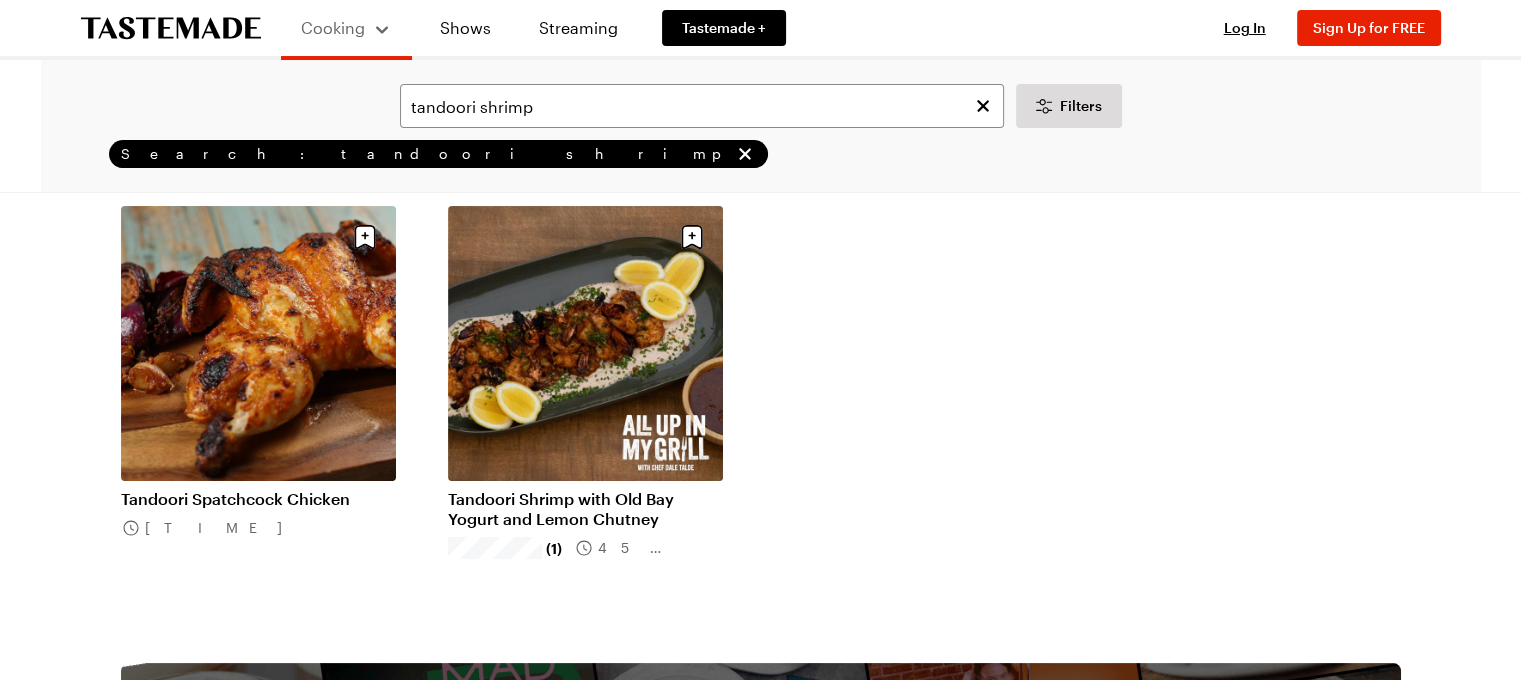 scroll, scrollTop: 0, scrollLeft: 0, axis: both 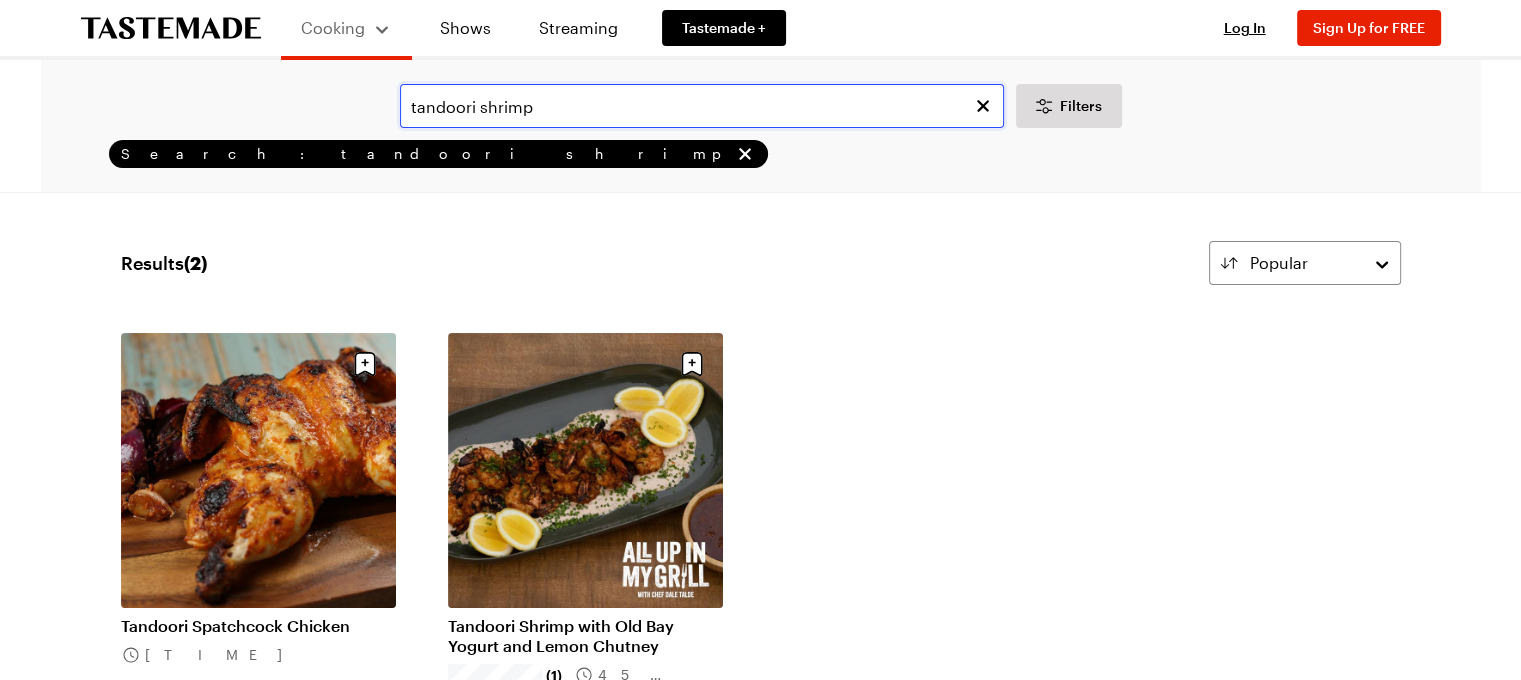 click on "tandoori shrimp" at bounding box center [702, 106] 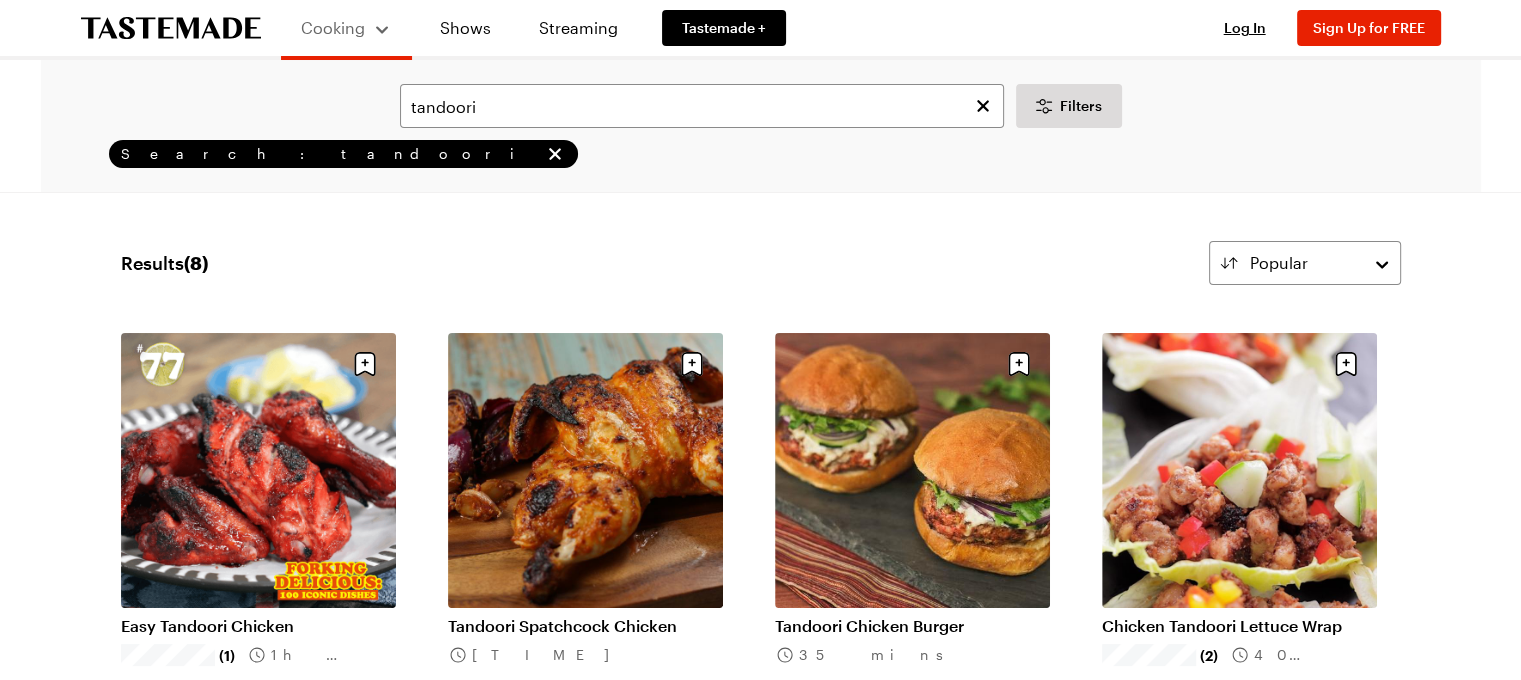 click on "Results ( [NUMBER] ) Popular Load More Easy Tandoori Chicken (1) [TIME] Tandoori Spatchcock Chicken [TIME] Tandoori Chicken Burger [TIME] Chicken Tandoori Lettuce Wrap (2) [TIME] Tandoori Chicken [TIME] Tandoori Shrimp with Old Bay Yogurt and Lemon Chutney (1) [TIME] Tandoori Fried Chicken [TIME] Tandoori Chicken Thighs with Grilled Roti and Tamarind Chutney [TIME] Load More Learn More" at bounding box center [761, 968] 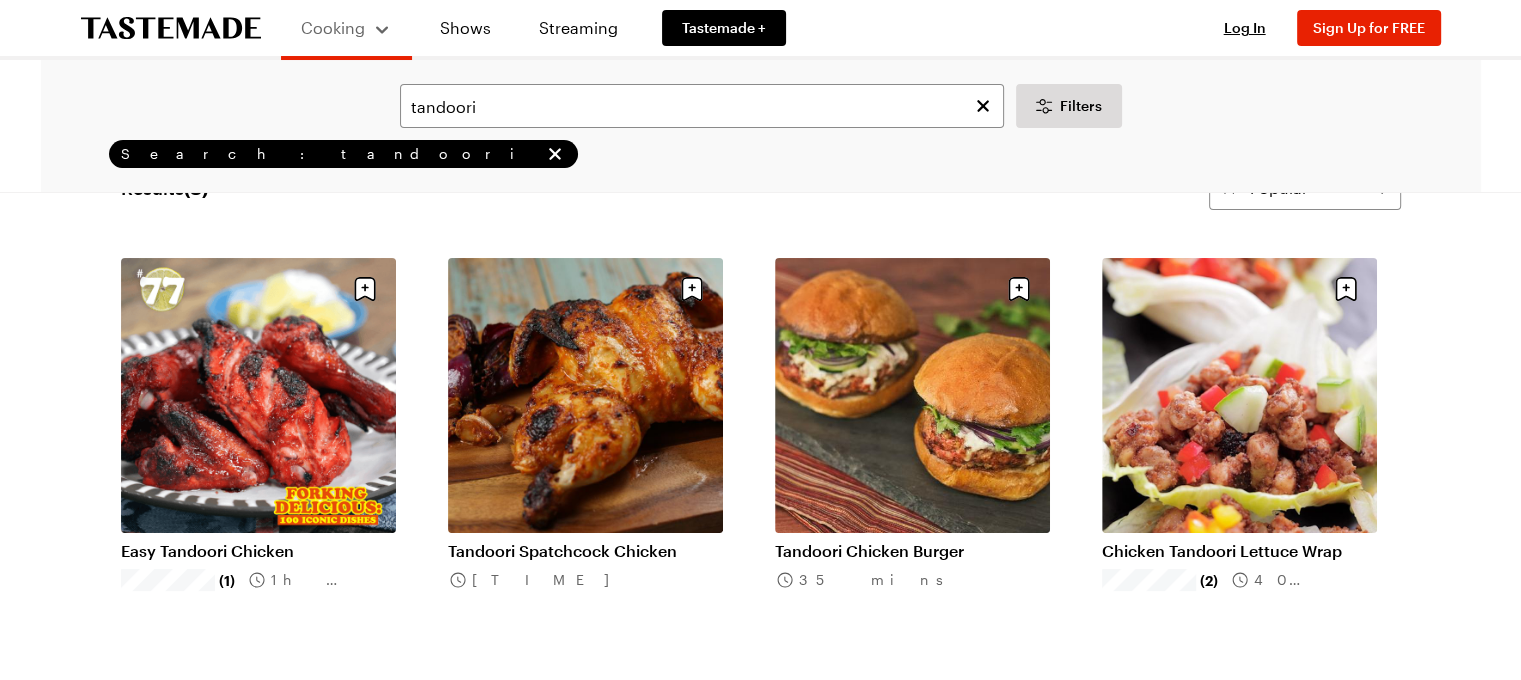 scroll, scrollTop: 80, scrollLeft: 0, axis: vertical 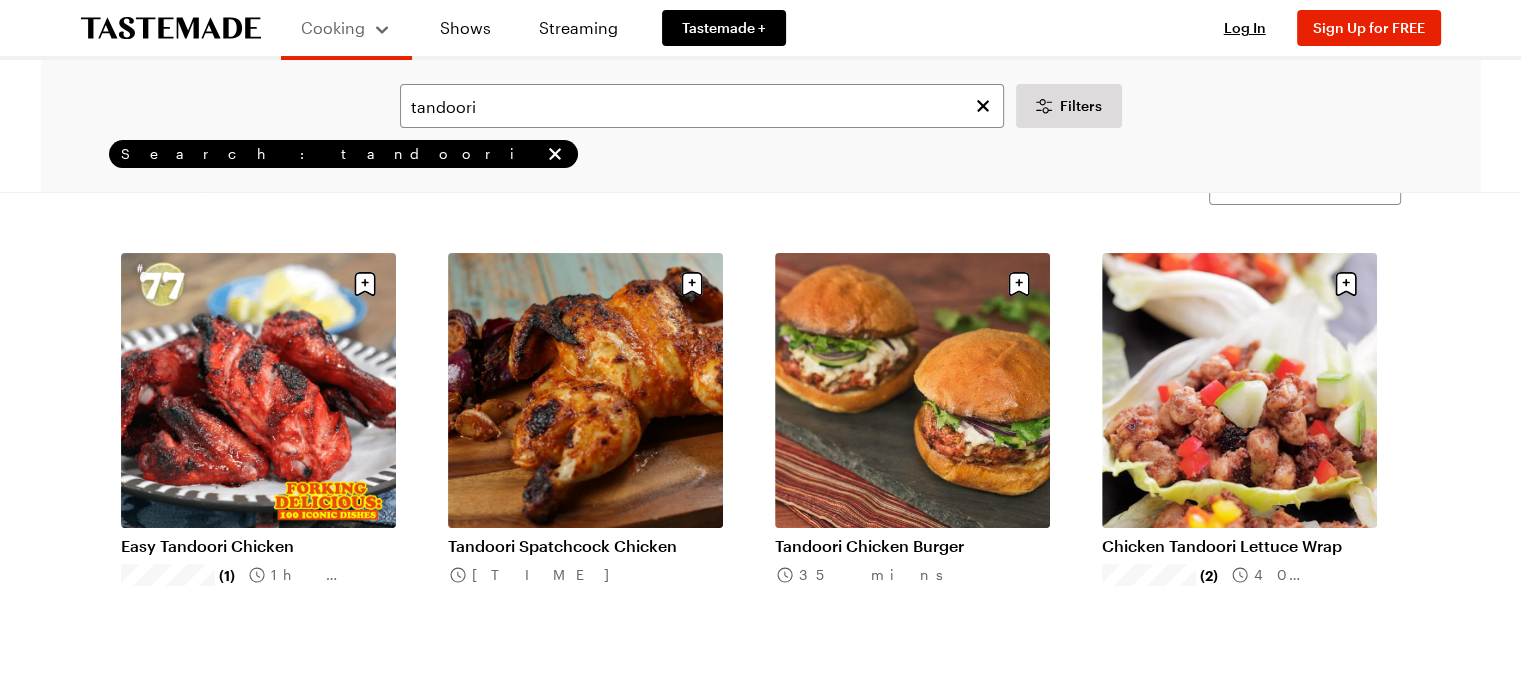 click on "Results ( [NUMBER] ) Popular Load More Easy Tandoori Chicken (1) [TIME] Tandoori Spatchcock Chicken [TIME] Tandoori Chicken Burger [TIME] Chicken Tandoori Lettuce Wrap (2) [TIME] Tandoori Chicken [TIME] Tandoori Shrimp with Old Bay Yogurt and Lemon Chutney (1) [TIME] Tandoori Fried Chicken [TIME] Tandoori Chicken Thighs with Grilled Roti and Tamarind Chutney [TIME] Load More Learn More" at bounding box center (761, 888) 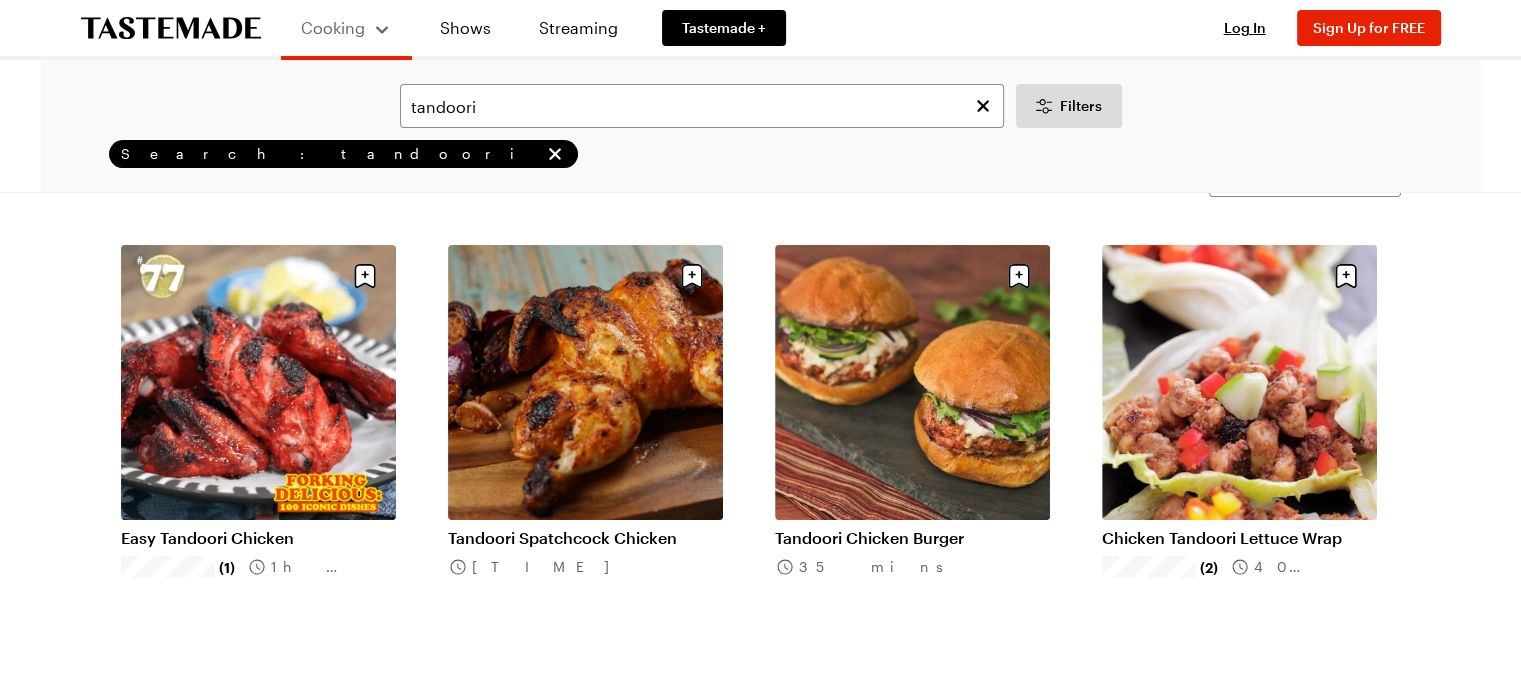 scroll, scrollTop: 0, scrollLeft: 0, axis: both 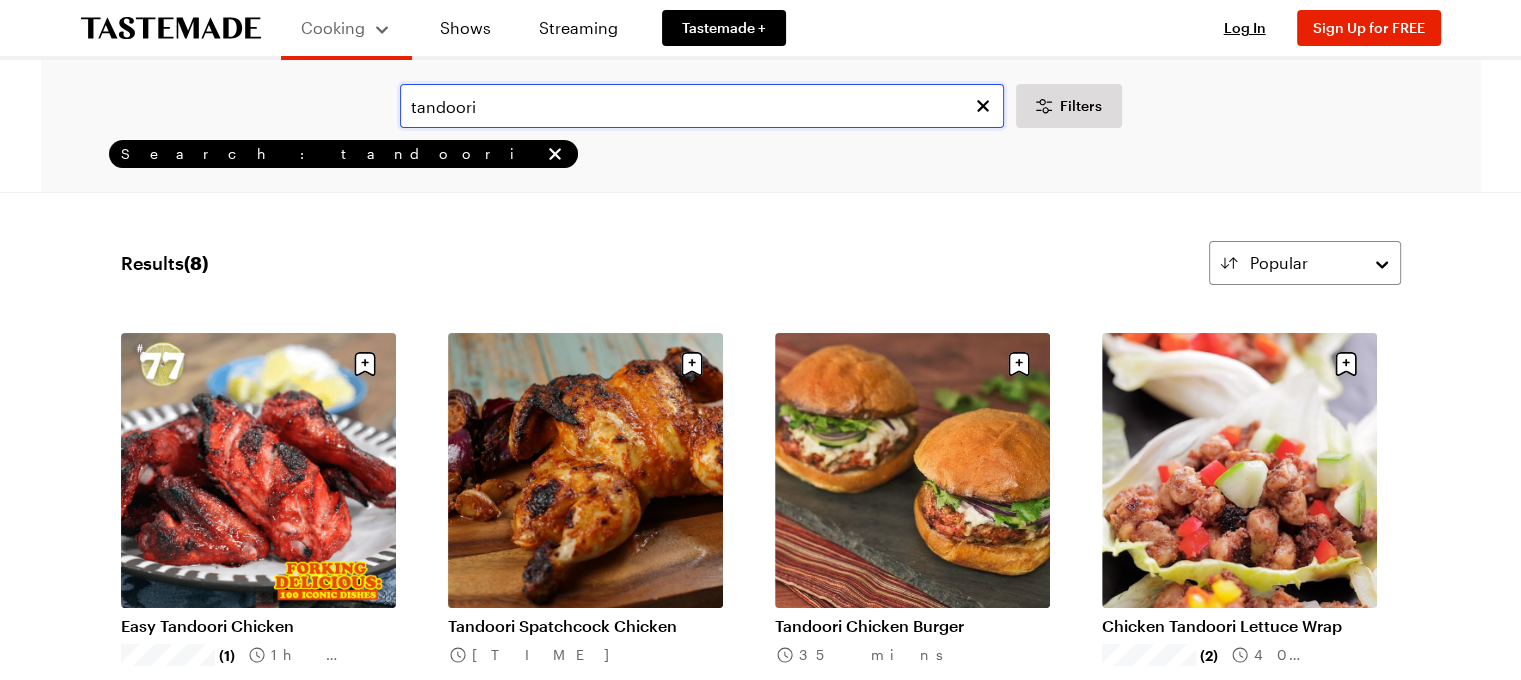 click on "tandoori" at bounding box center [702, 106] 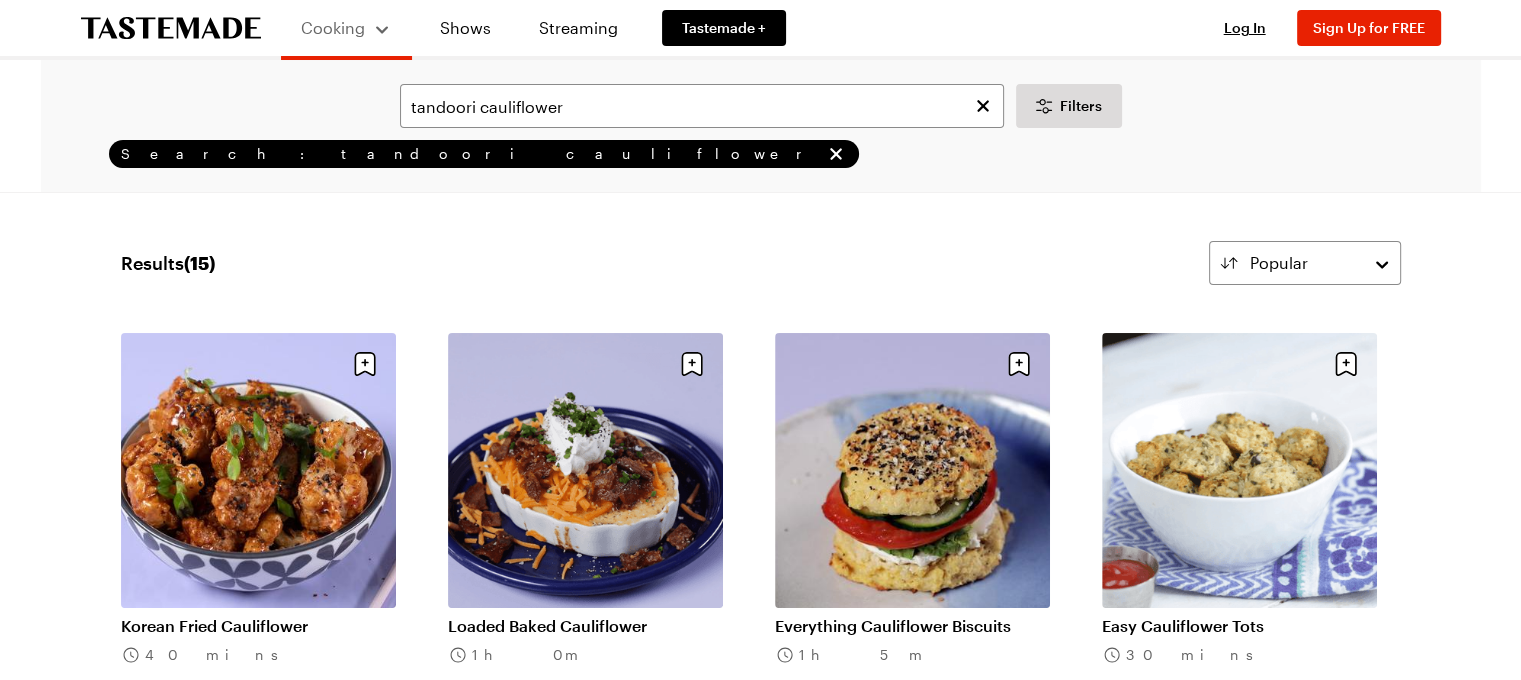 click on "Results  ( 15 ) Popular Load More Korean Fried Cauliflower 40 mins Loaded Baked Cauliflower 1h 0m Everything Cauliflower Biscuits 1h 5m Easy Cauliflower Tots 30 mins Cauliflower Tots 40 mins Kung Pao Cauliflower 1h 0m Cauliflower Taco Shell 40 mins Cheesy Cauliflower 45 mins Baked Cauliflower 55 mins Roasted Cauliflower 40 mins Roasted Cauliflower Tacos 1h 5m Baked Cauliflower Gnocchi 50 mins Crispy Cauliflower Tots 54 mins Cauli Scrap Pakora 20 mins Cauliflower Tortillas 1h 25m Load More Learn More" at bounding box center [761, 1409] 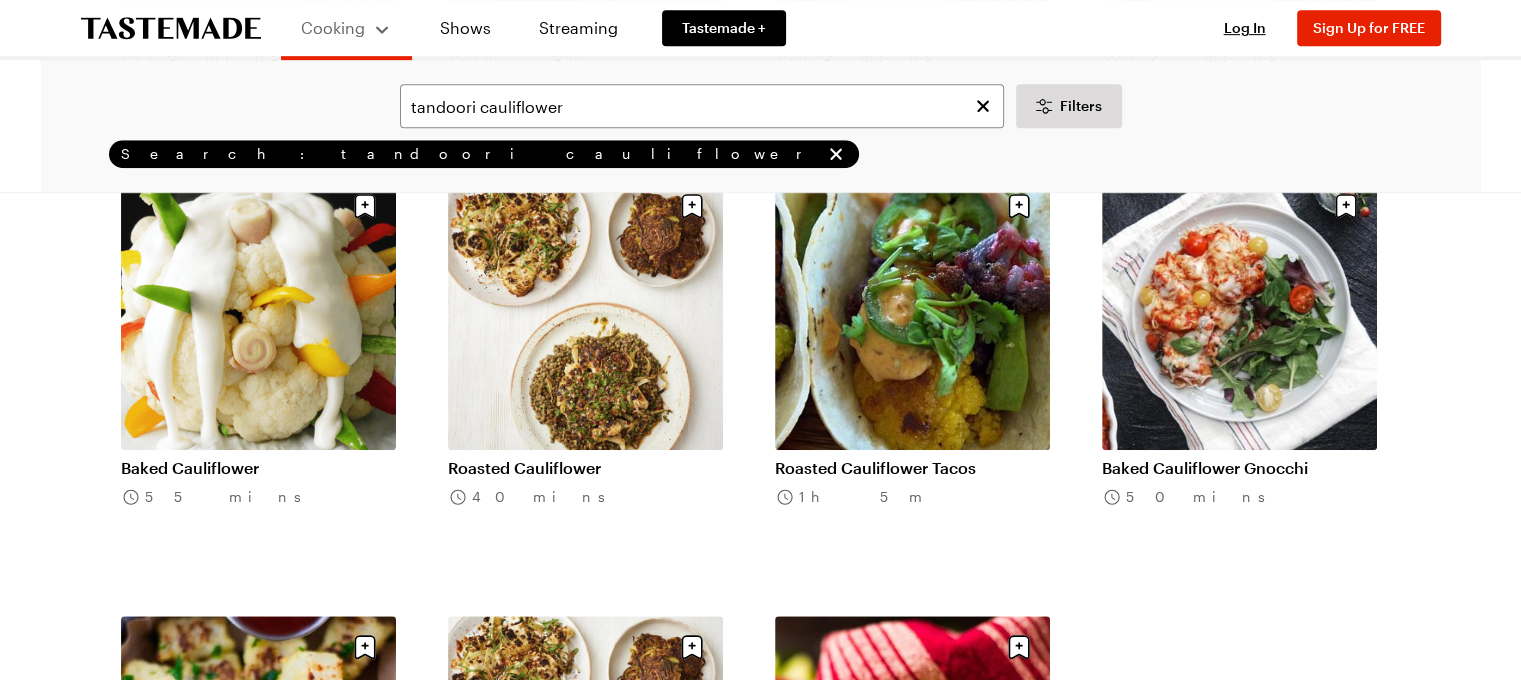 scroll, scrollTop: 1000, scrollLeft: 0, axis: vertical 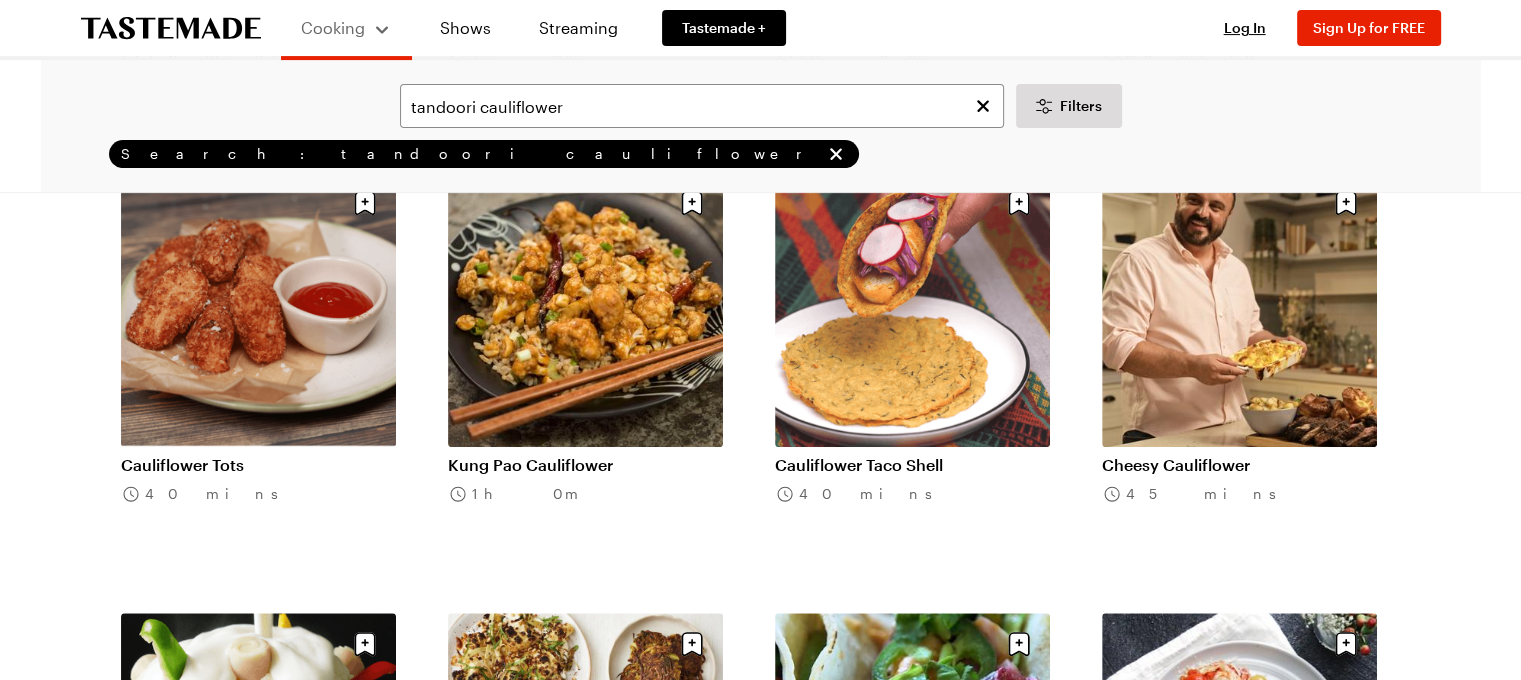 click on "Results  ( 15 ) Popular Load More Korean Fried Cauliflower 40 mins Loaded Baked Cauliflower 1h 0m Everything Cauliflower Biscuits 1h 5m Easy Cauliflower Tots 30 mins Cauliflower Tots 40 mins Kung Pao Cauliflower 1h 0m Cauliflower Taco Shell 40 mins Cheesy Cauliflower 45 mins Baked Cauliflower 55 mins Roasted Cauliflower 40 mins Roasted Cauliflower Tacos 1h 5m Baked Cauliflower Gnocchi 50 mins Crispy Cauliflower Tots 54 mins Cauli Scrap Pakora 20 mins Cauliflower Tortillas 1h 25m Load More Learn More" at bounding box center [761, 807] 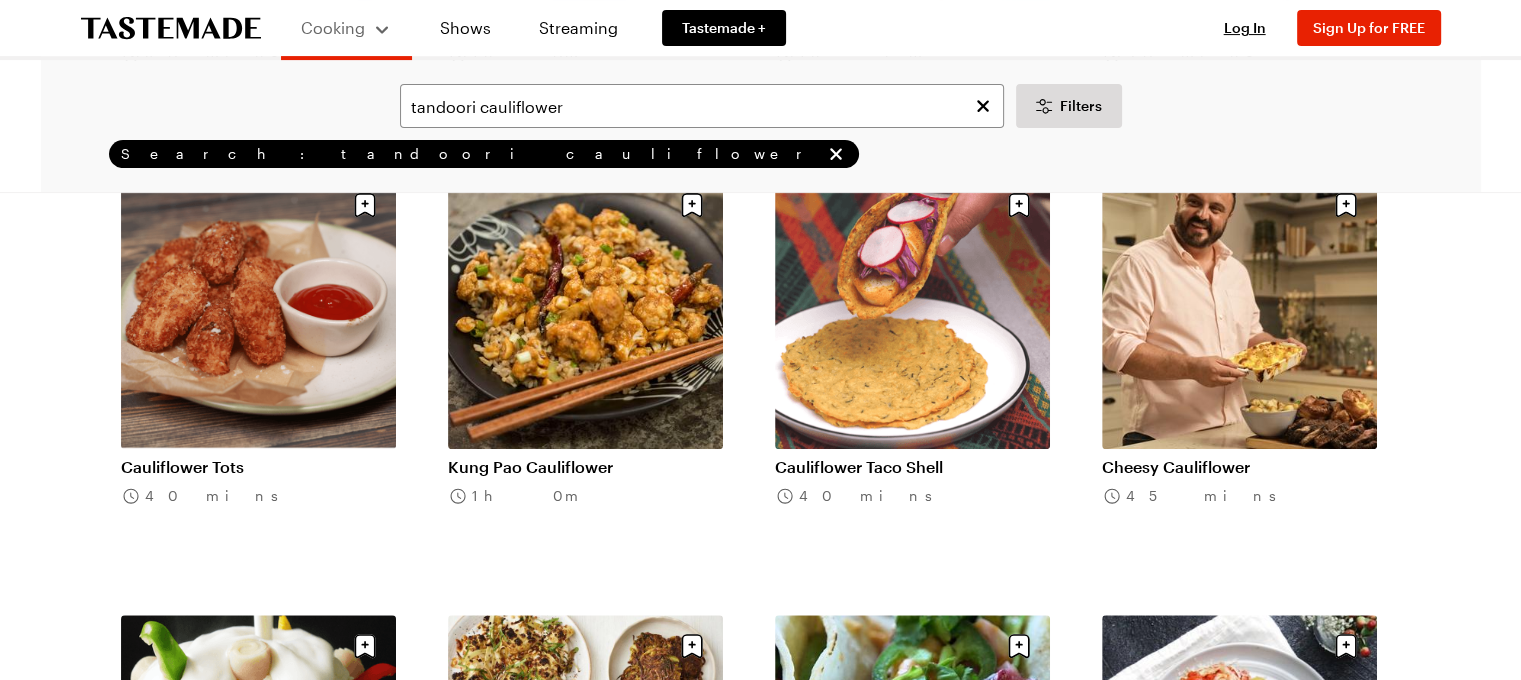 scroll, scrollTop: 560, scrollLeft: 0, axis: vertical 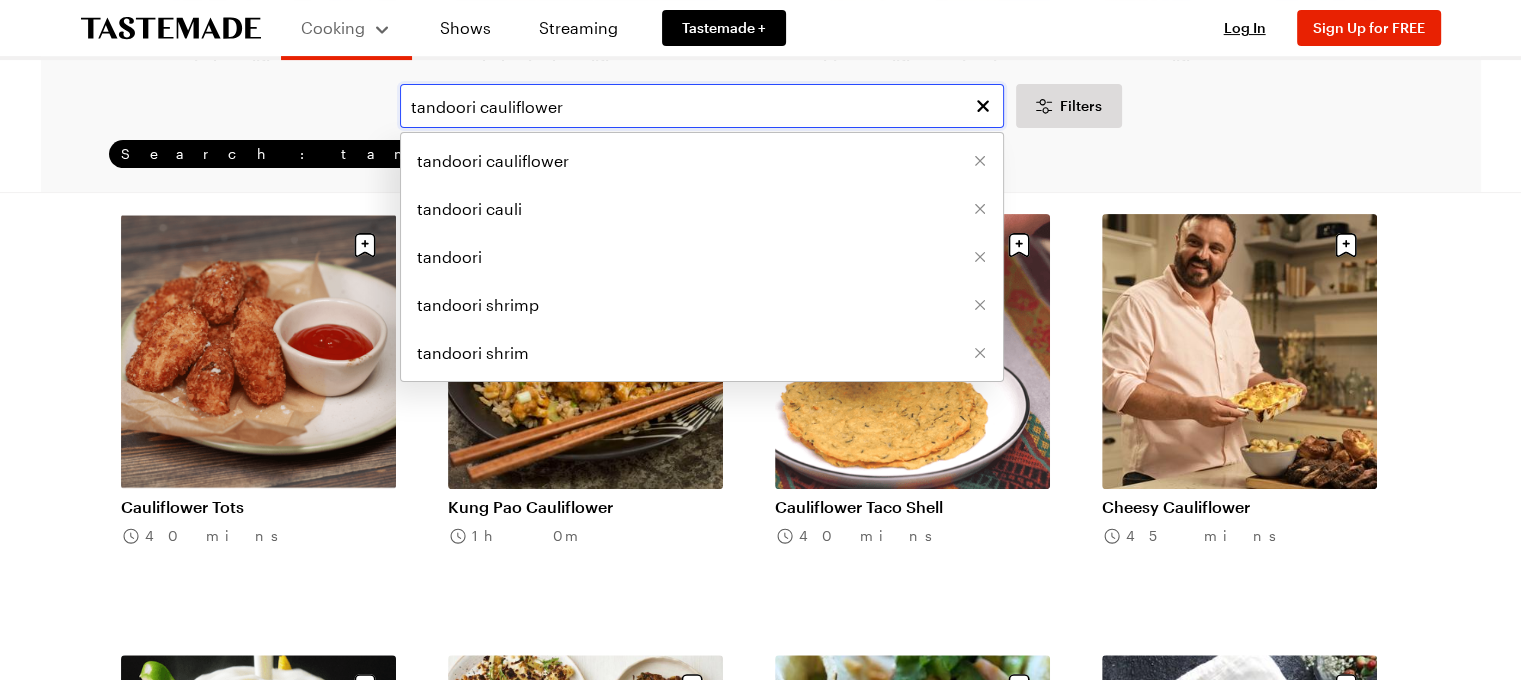 click on "tandoori cauliflower" at bounding box center (702, 106) 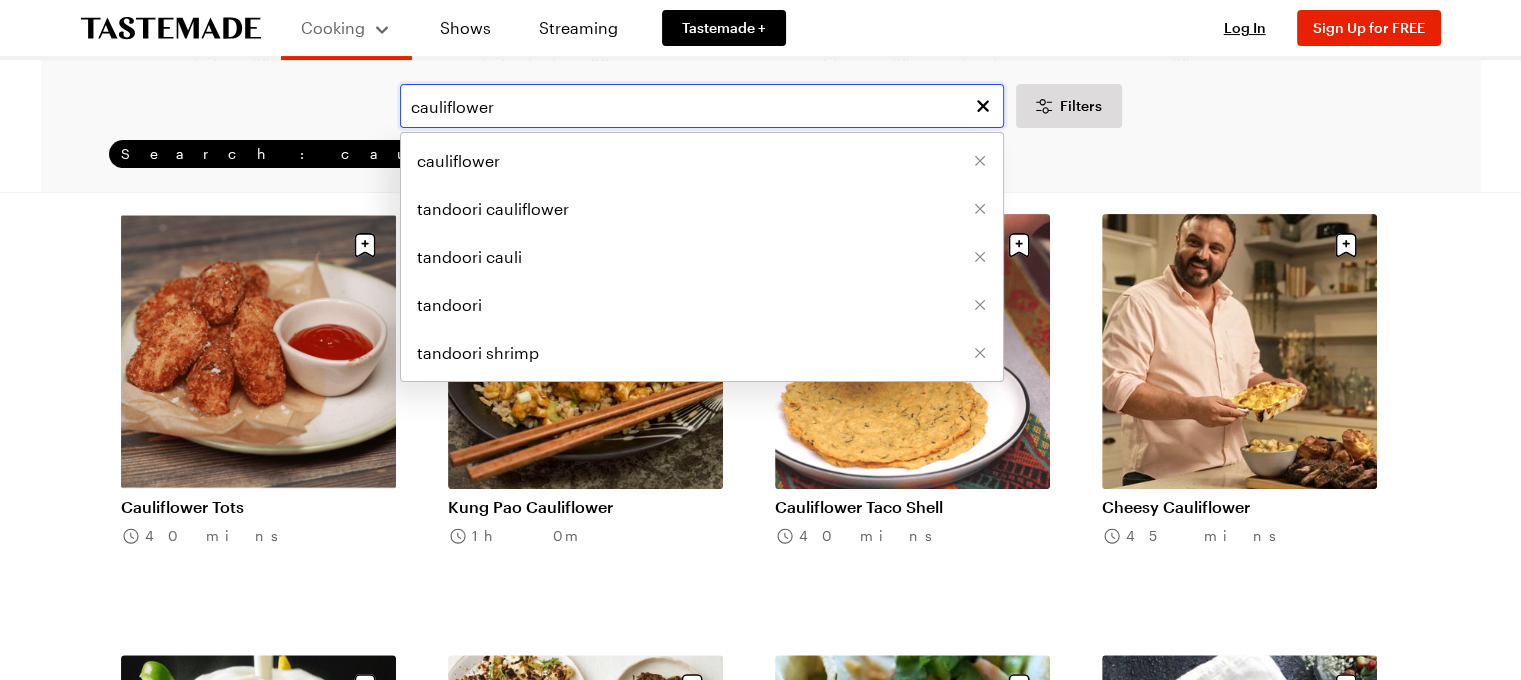 scroll, scrollTop: 0, scrollLeft: 0, axis: both 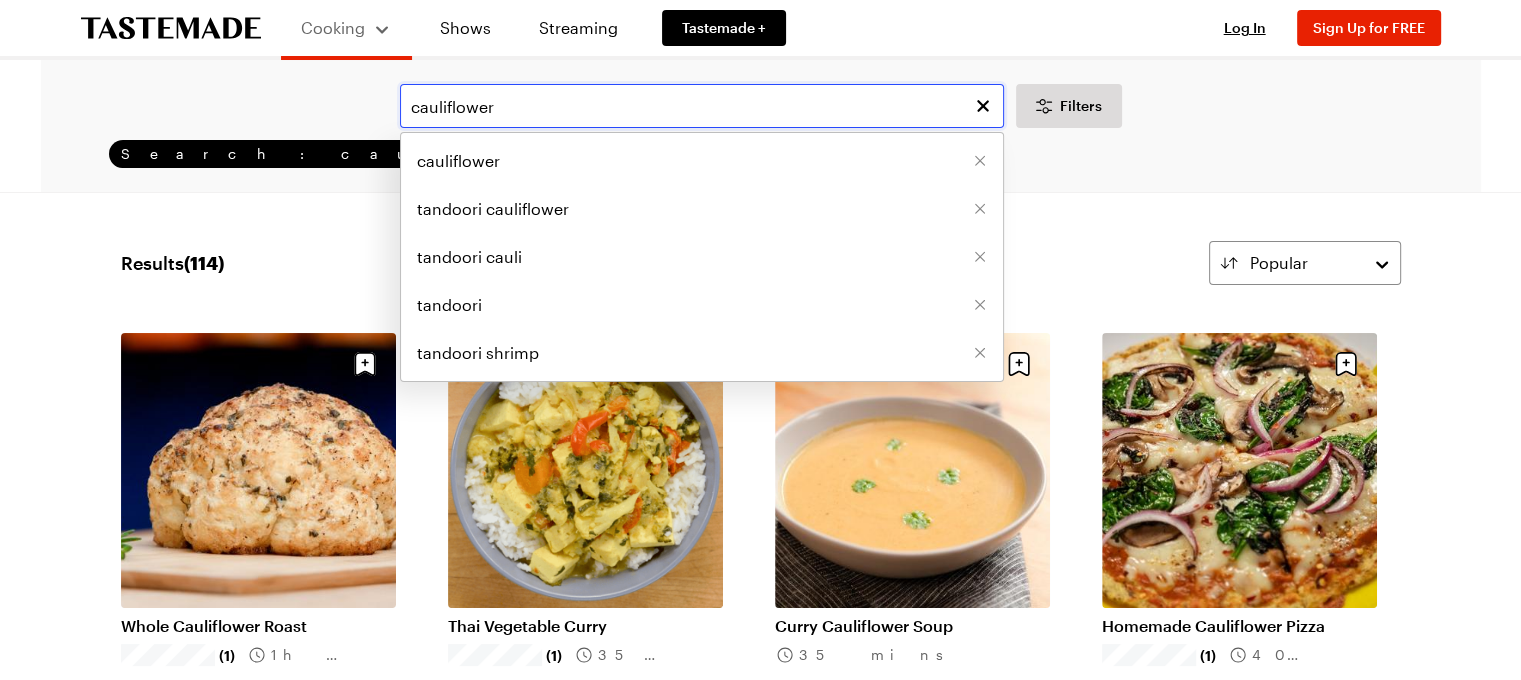 click on "cauliflower" at bounding box center (702, 106) 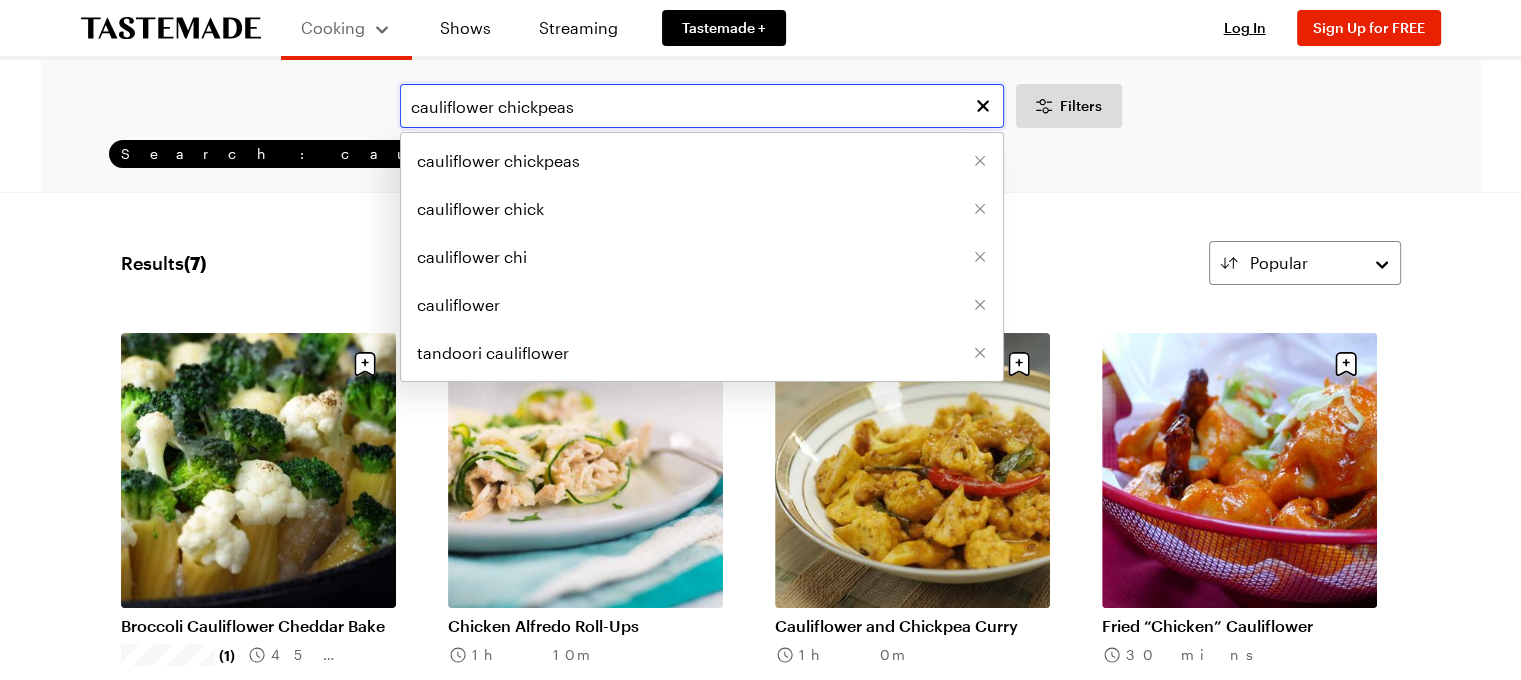 type on "cauliflower chickpeas" 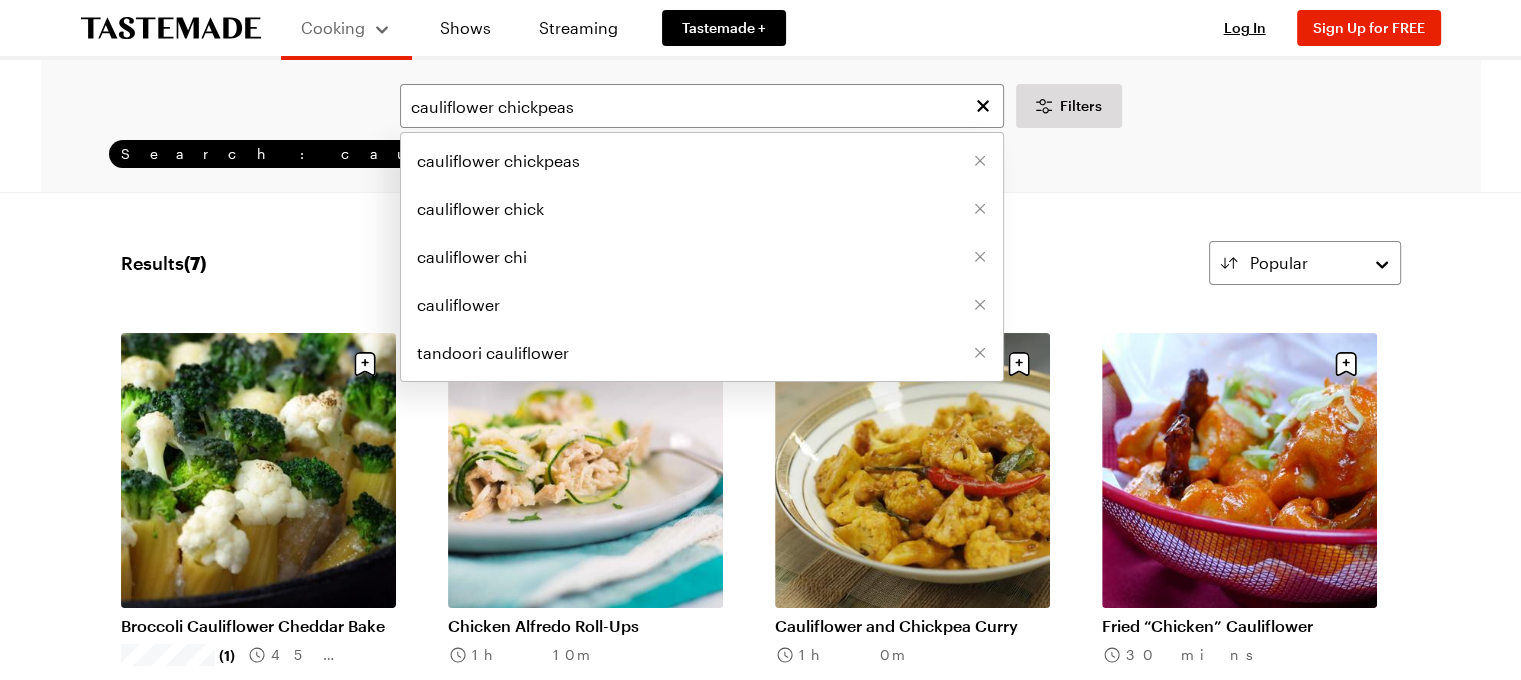 click on "Cooking Shows Streaming Tastemade + Log In Sign Up Log In Sign Up for FREE cauliflower chickpeas cauliflower chickpeas cauliflower chick cauliflower chi cauliflower tandoori cauliflower Filters Search: cauliflower chickpeas Search Results ( [NUMBER] ) Popular Load More Broccoli Cauliflower Cheddar Bake (1) [TIME] Chicken Alfredo Roll-Ups [TIME] Cauliflower and Chickpea Curry [TIME] Fried “Chicken” Cauliflower [TIME] Roasted Cauliflower Cheese [TIME] Cauliflower Chowder [TIME] Cauliflower & Chorizo Salad [TIME] Load More Learn More Get Our Newsletter Stay in the loop with weekly recipes, tips, show recommendations, and more from Tastemade. Sign Up About Press Advertise Careers Contact Privacy Terms Accessibility Help Center Your Privacy Choices Shop Tastemade on Instagram Tastemade on Pinterest Tastemade on TikTok Tastemade on Snapchat Tastemade on Amazon Live 2025 © Tastemade, Inc." at bounding box center (760, 1054) 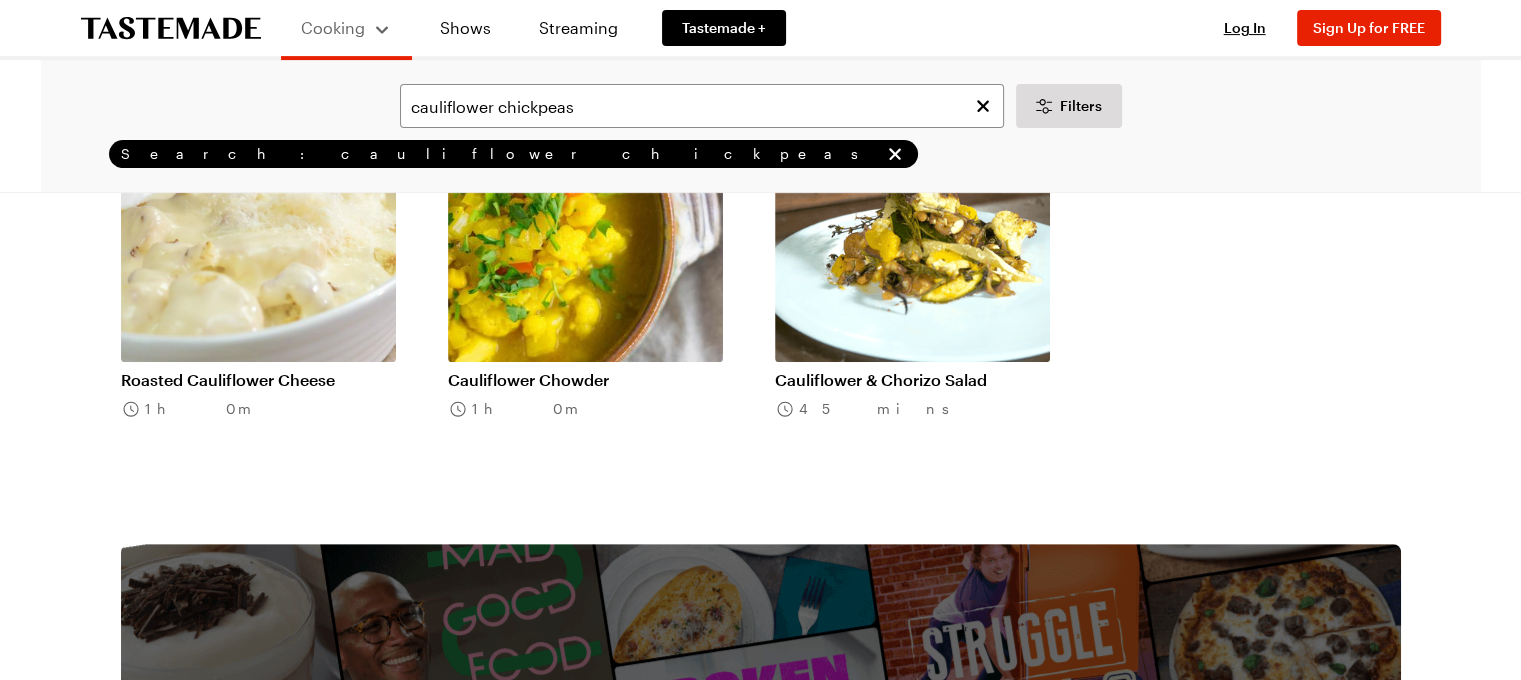 scroll, scrollTop: 0, scrollLeft: 0, axis: both 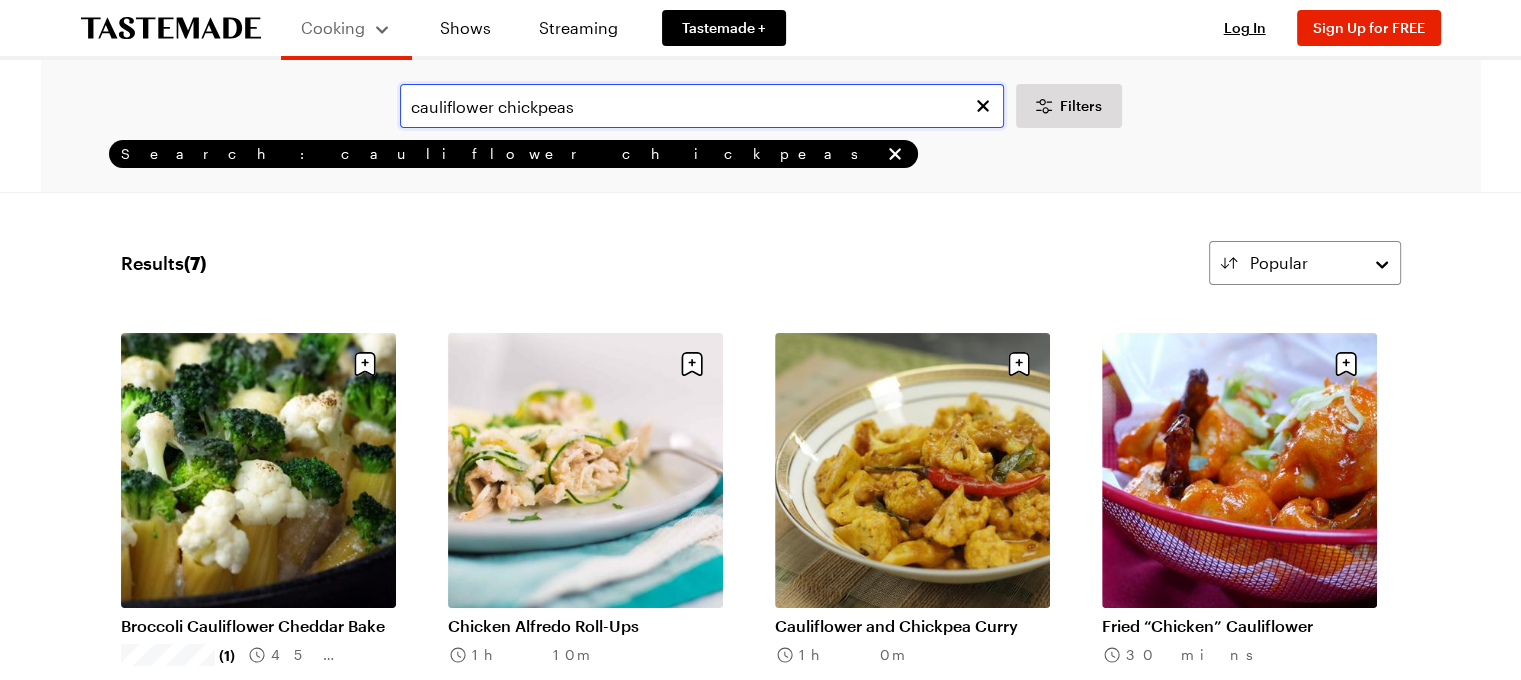 click on "cauliflower chickpeas" at bounding box center [702, 106] 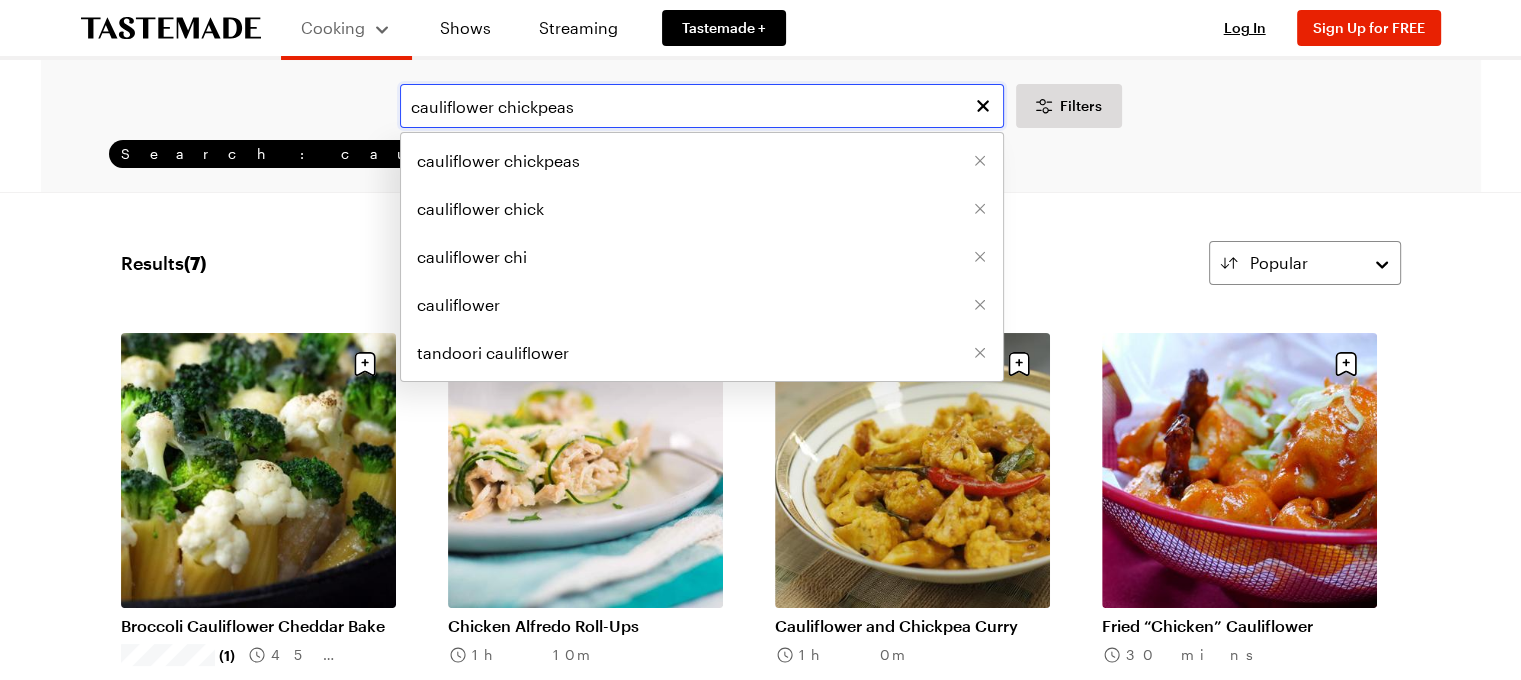 click on "cauliflower chickpeas" at bounding box center [702, 106] 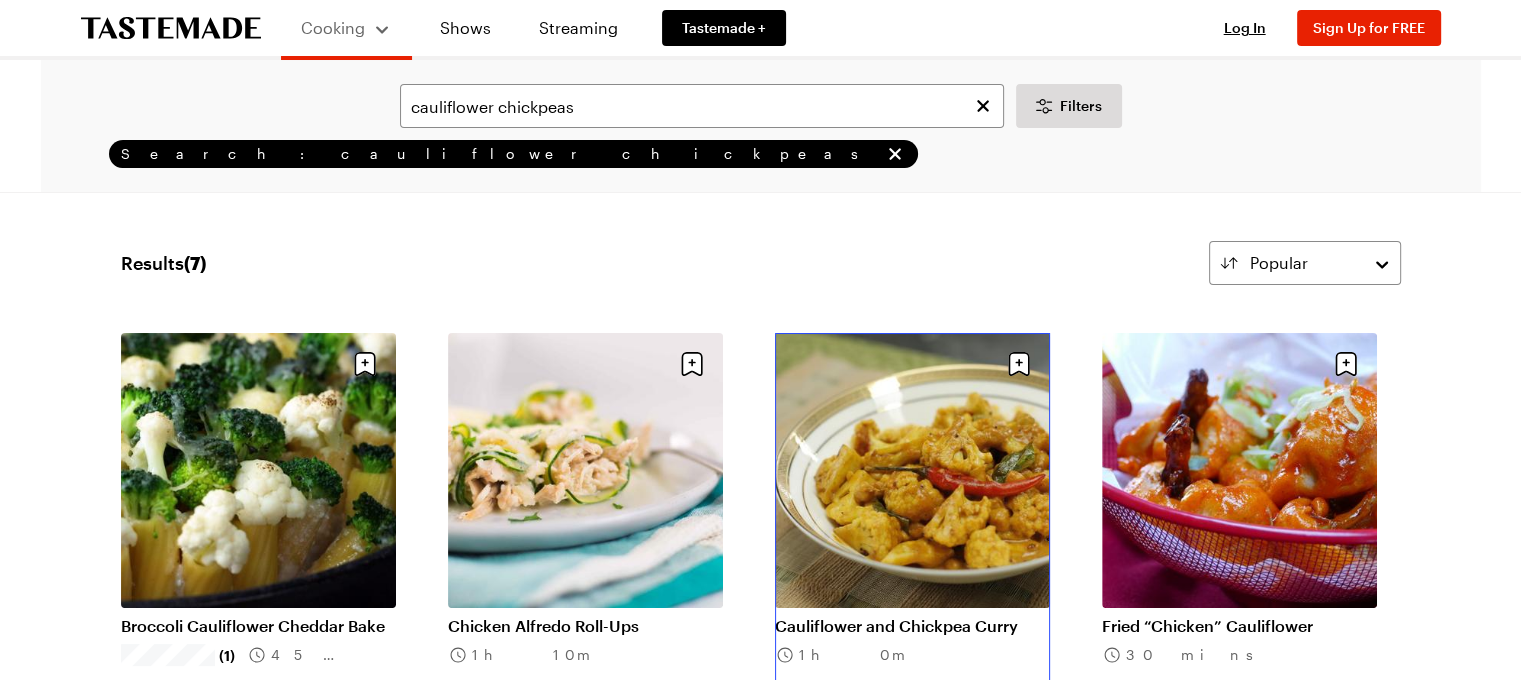 click on "Cauliflower and Chickpea Curry" at bounding box center (912, 626) 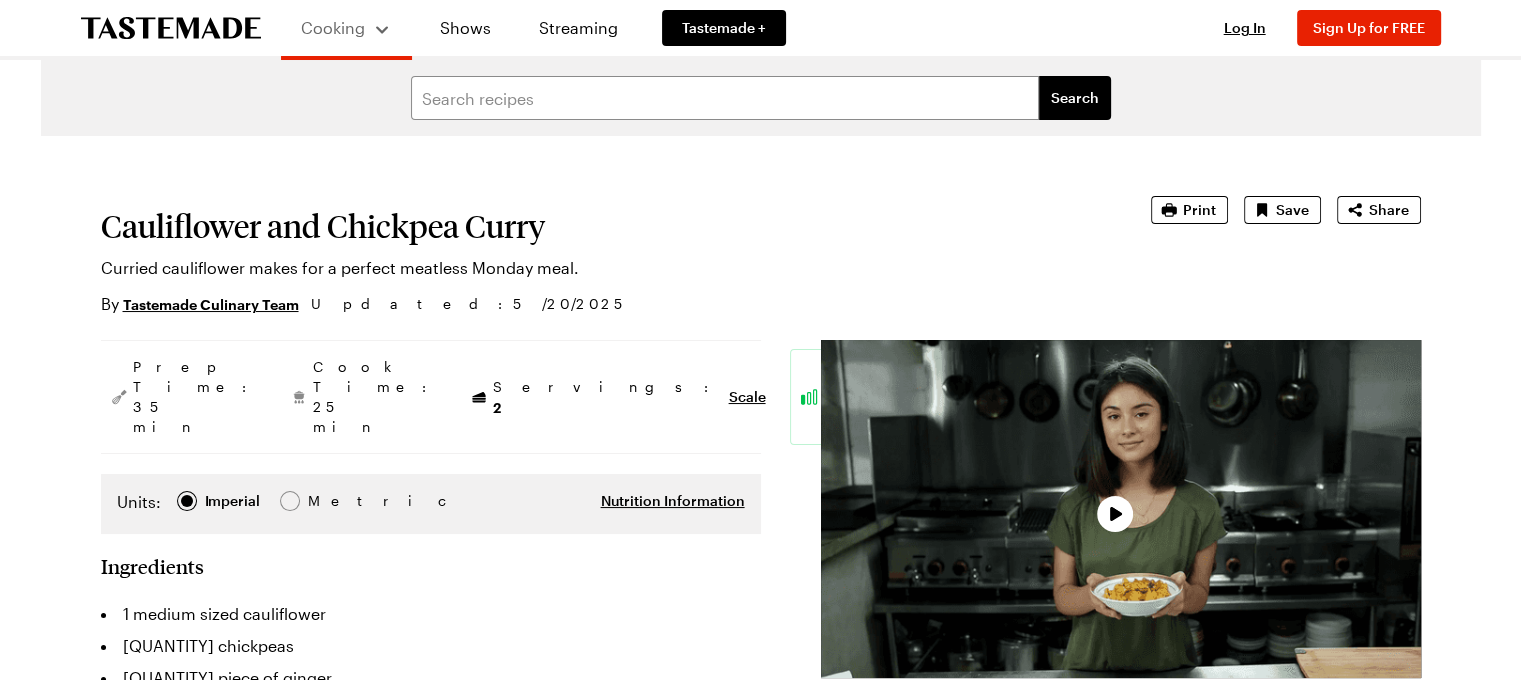 scroll, scrollTop: 0, scrollLeft: 0, axis: both 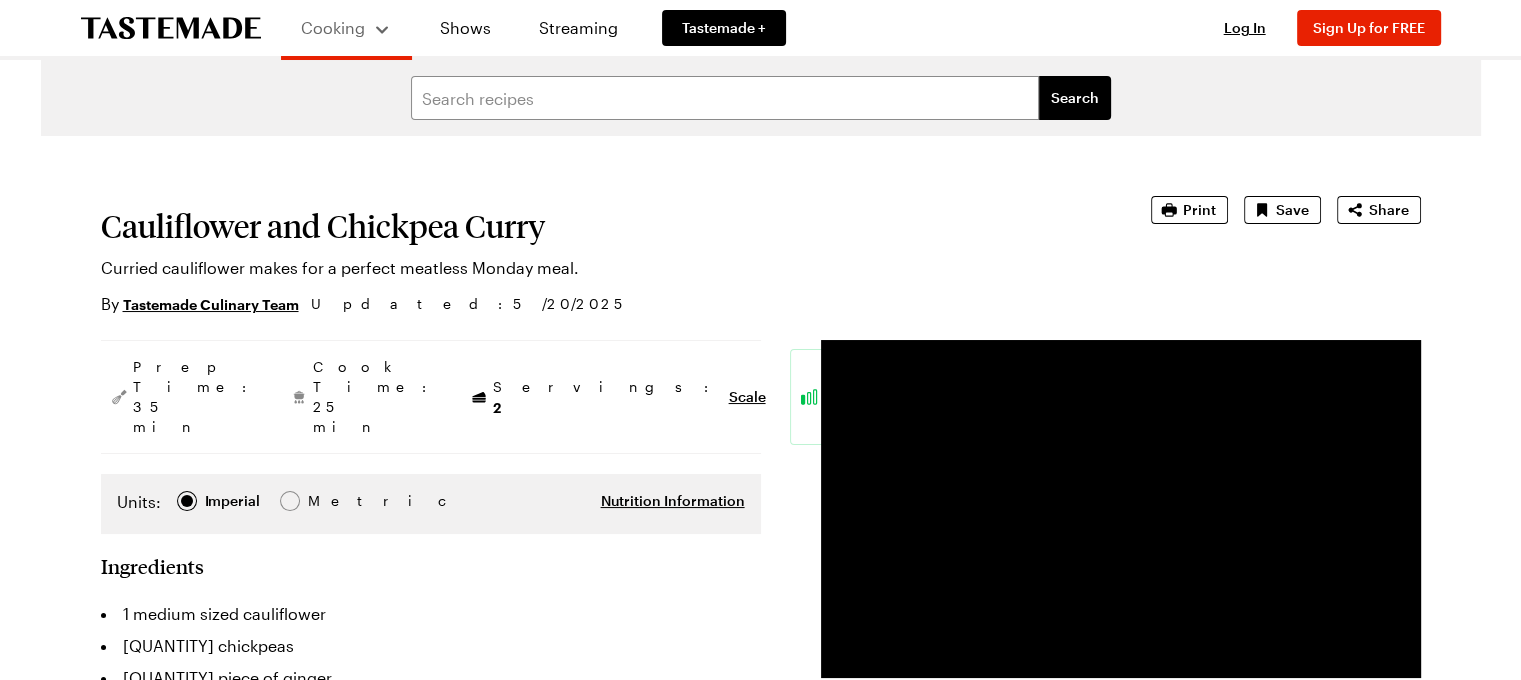 click on "Cauliflower and Chickpea Curry" at bounding box center (598, 226) 